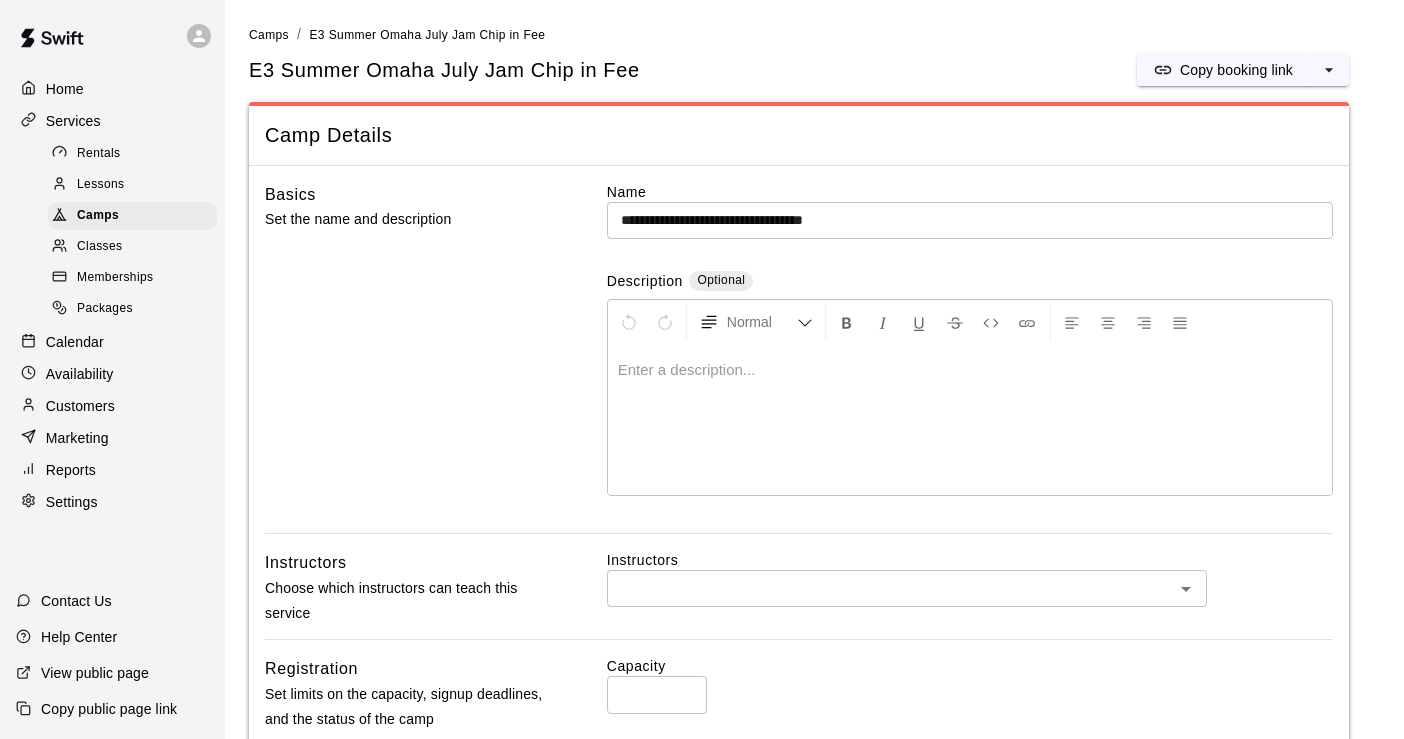 scroll, scrollTop: 0, scrollLeft: 0, axis: both 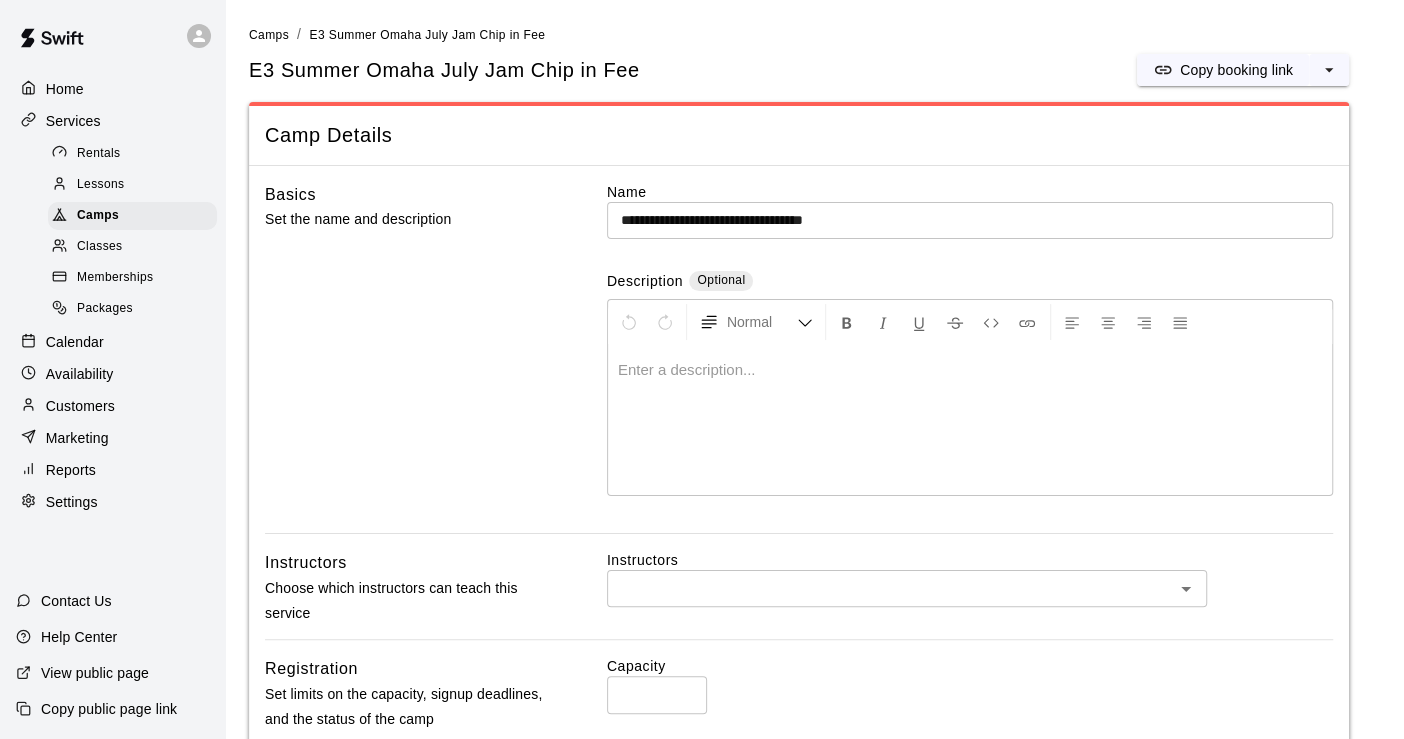 click on "Marketing" at bounding box center [77, 438] 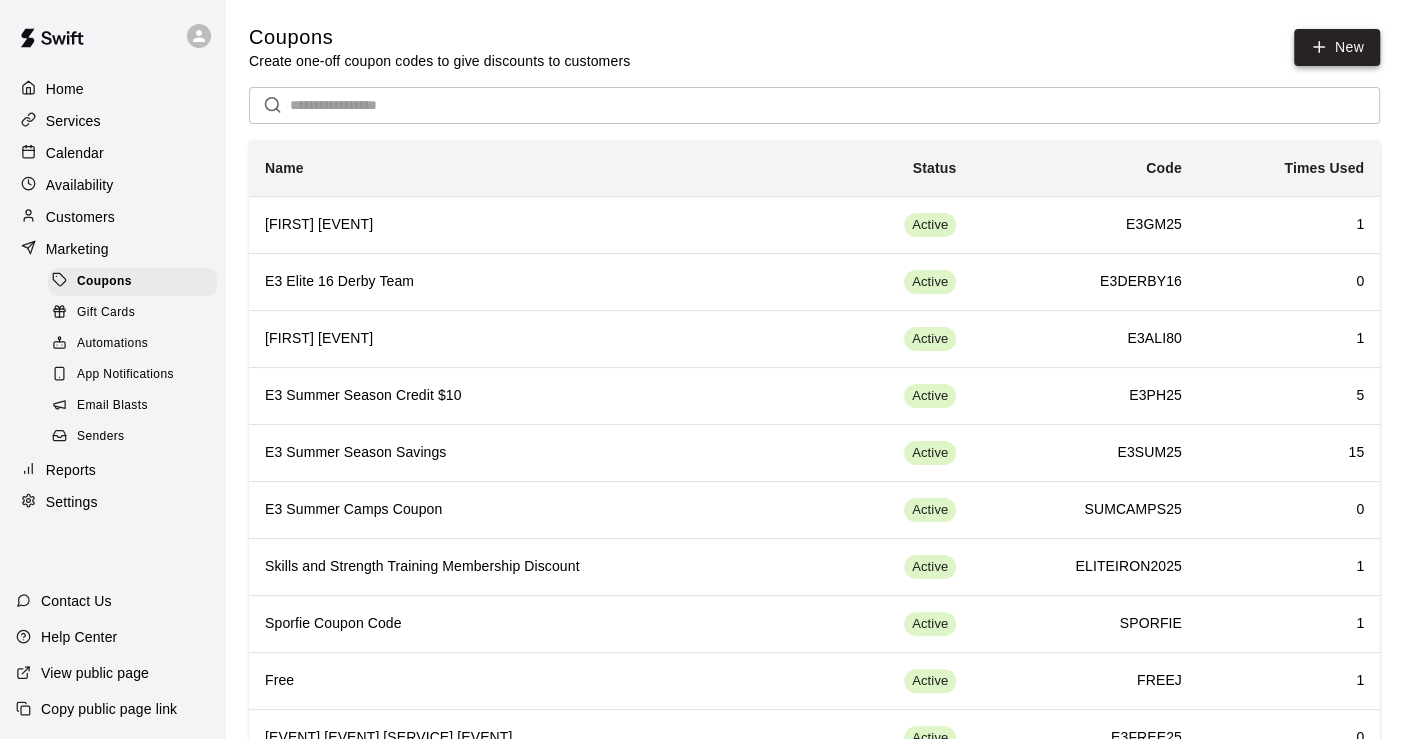 click 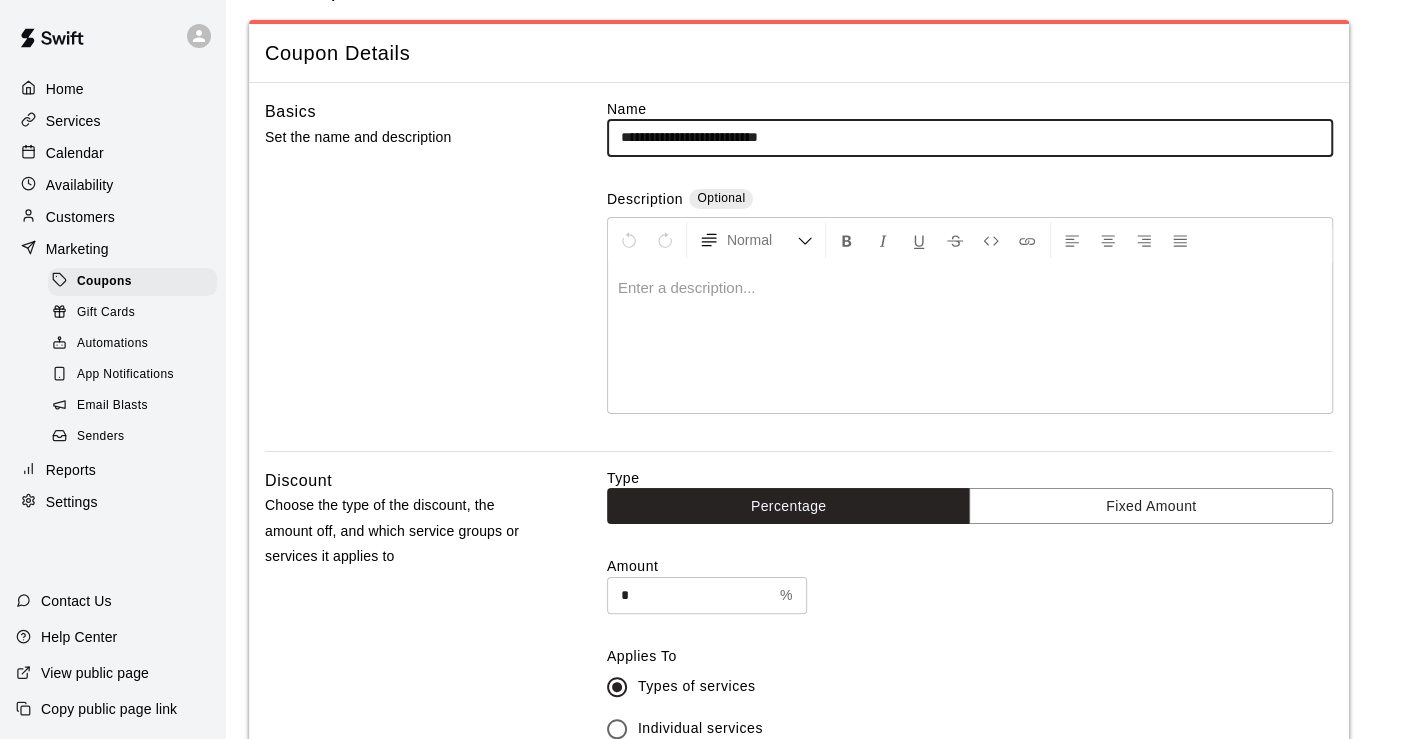 scroll, scrollTop: 111, scrollLeft: 0, axis: vertical 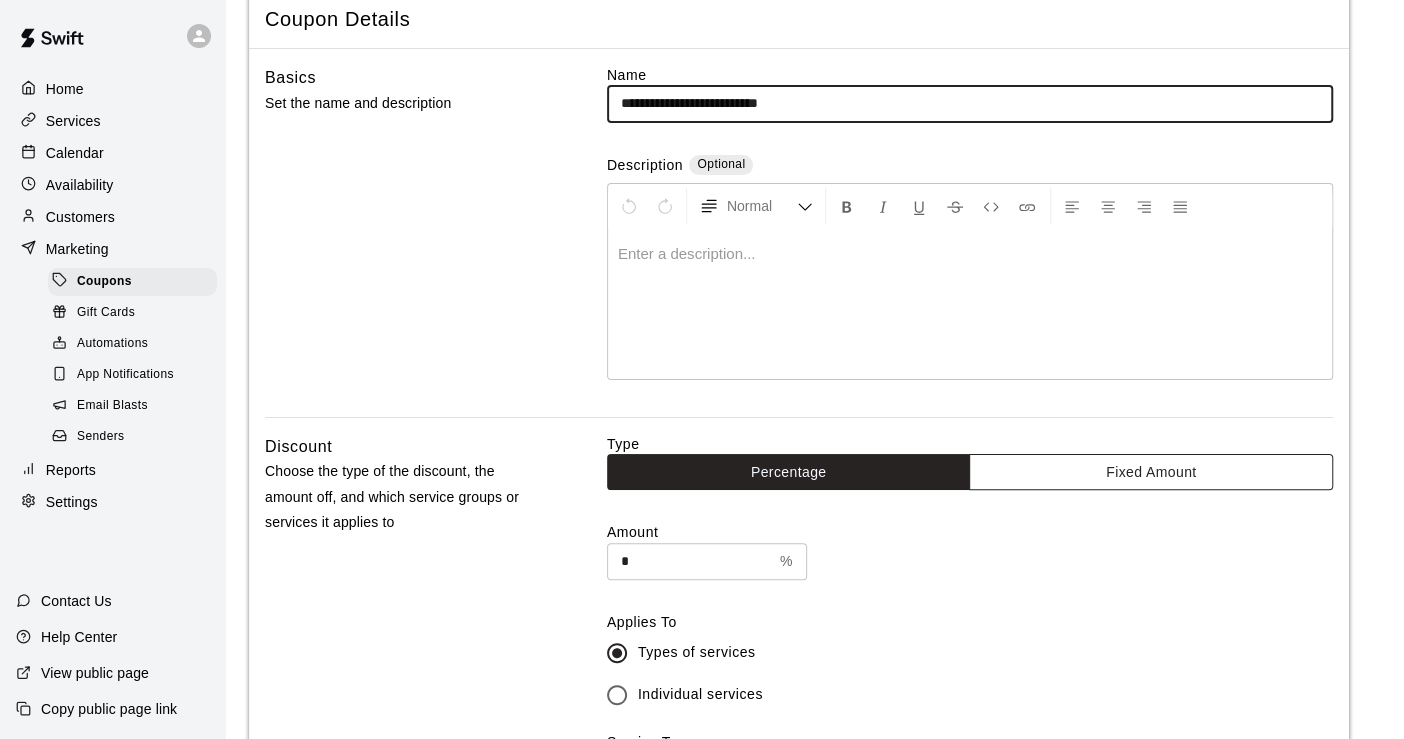 type on "**********" 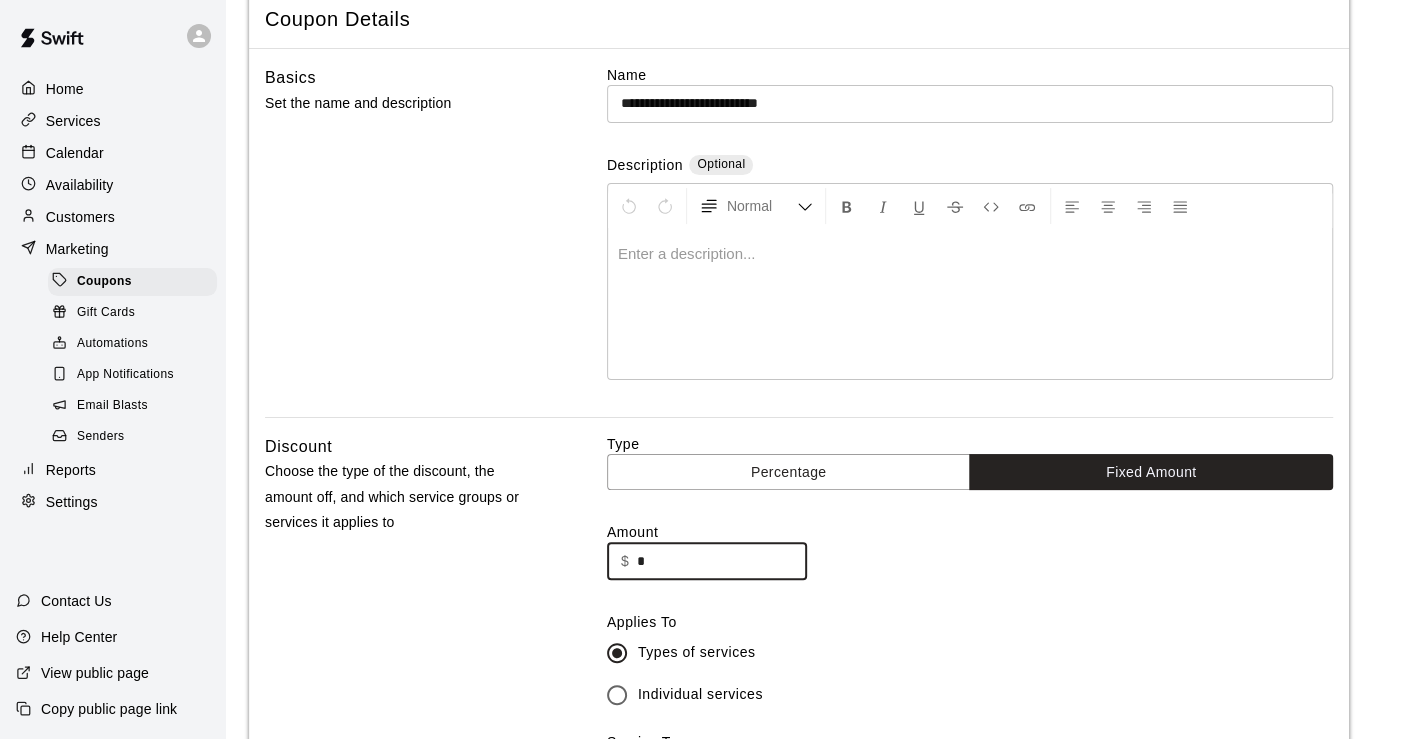 drag, startPoint x: 667, startPoint y: 557, endPoint x: 631, endPoint y: 567, distance: 37.363083 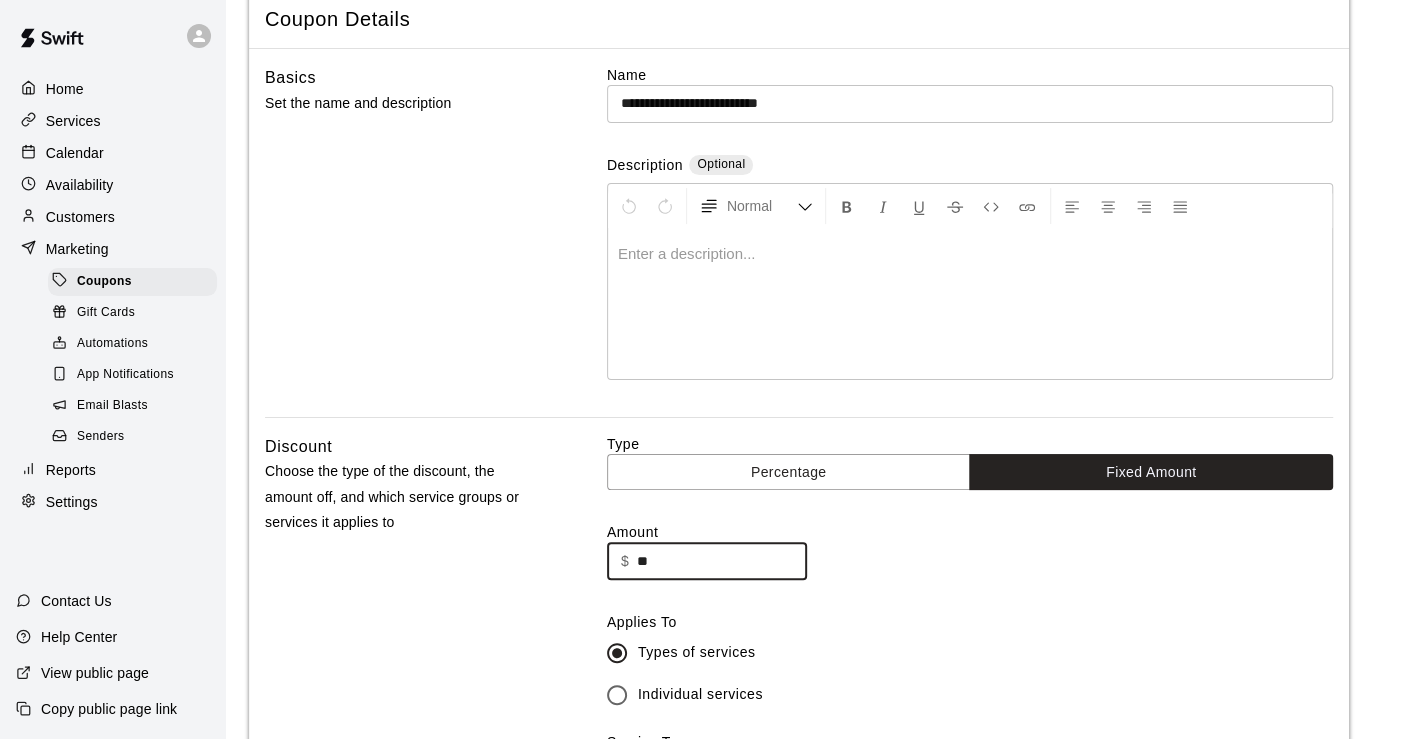 type on "**" 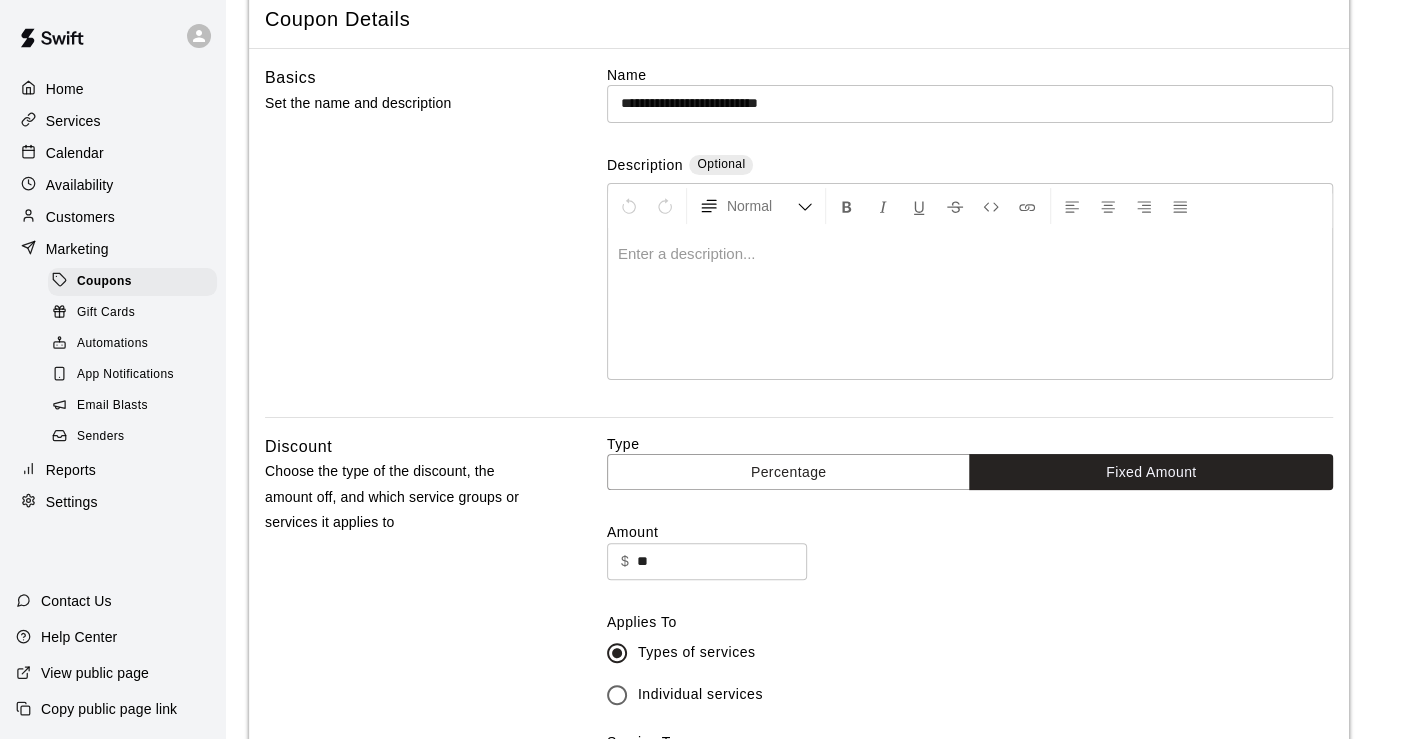 drag, startPoint x: 476, startPoint y: 515, endPoint x: 497, endPoint y: 523, distance: 22.472204 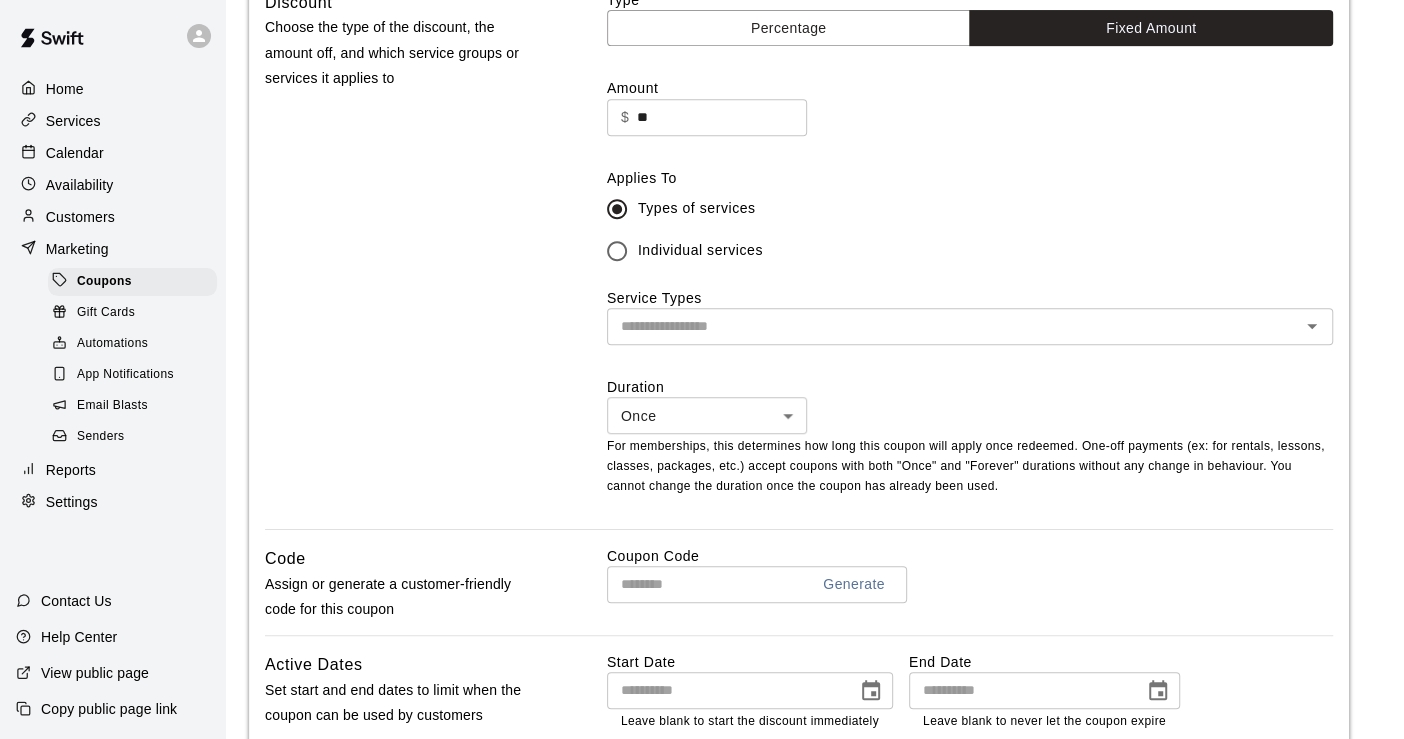scroll, scrollTop: 666, scrollLeft: 0, axis: vertical 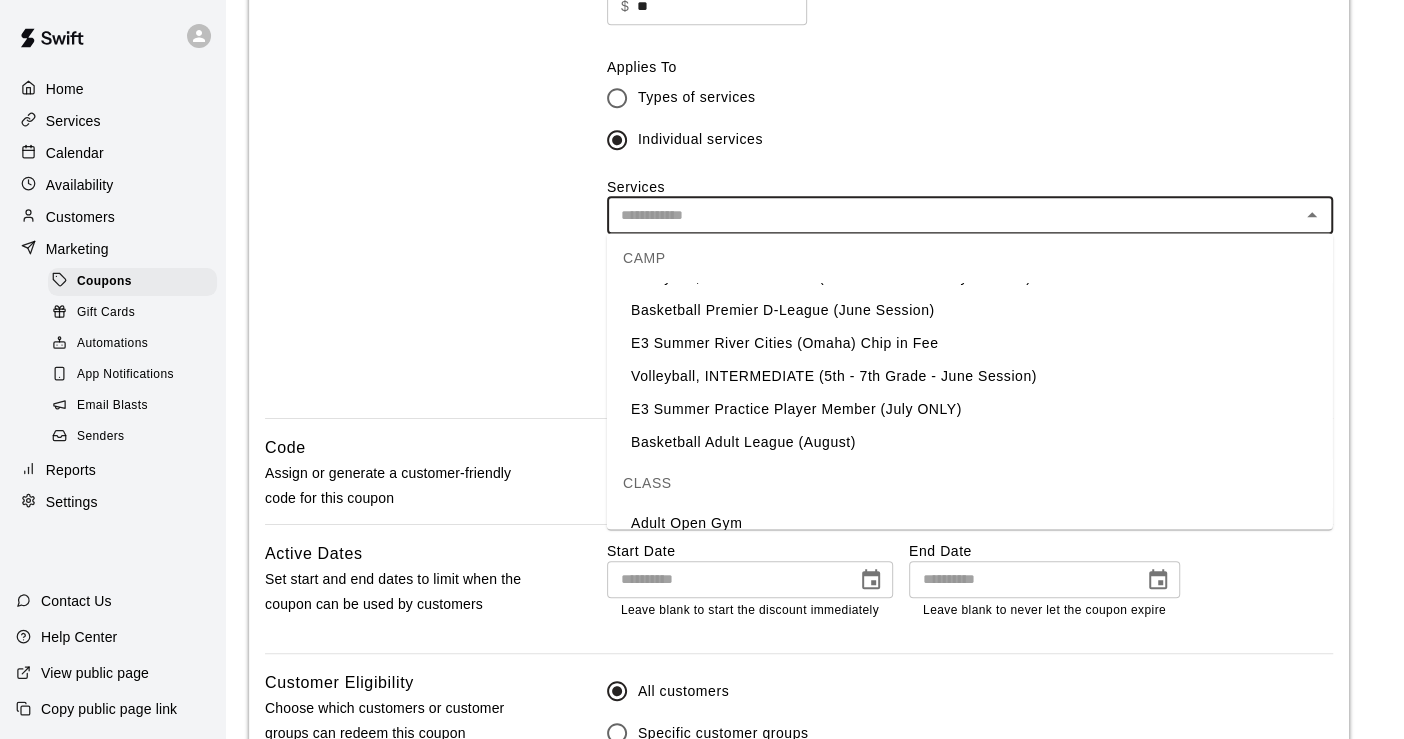 click on "E3 Summer Practice Player Member (July ONLY)" at bounding box center (970, 408) 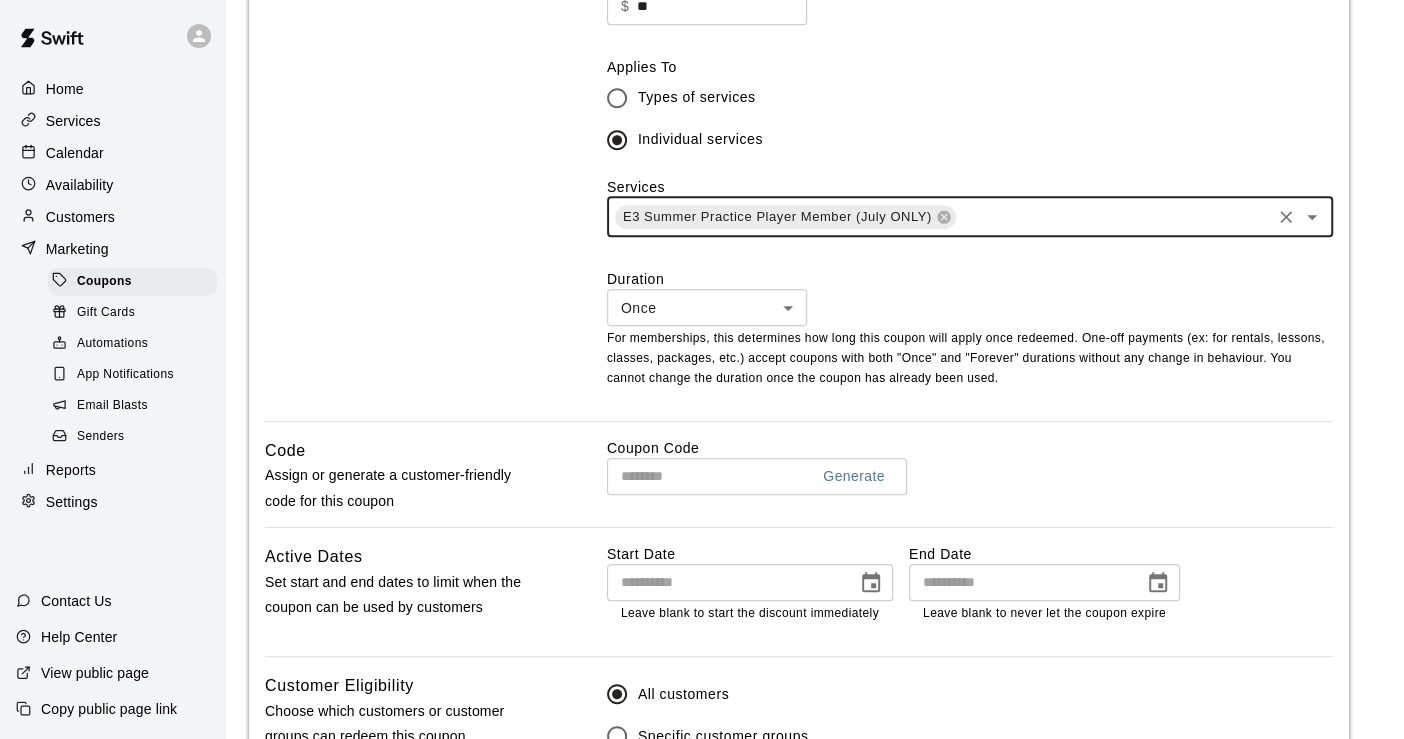 click at bounding box center (700, 476) 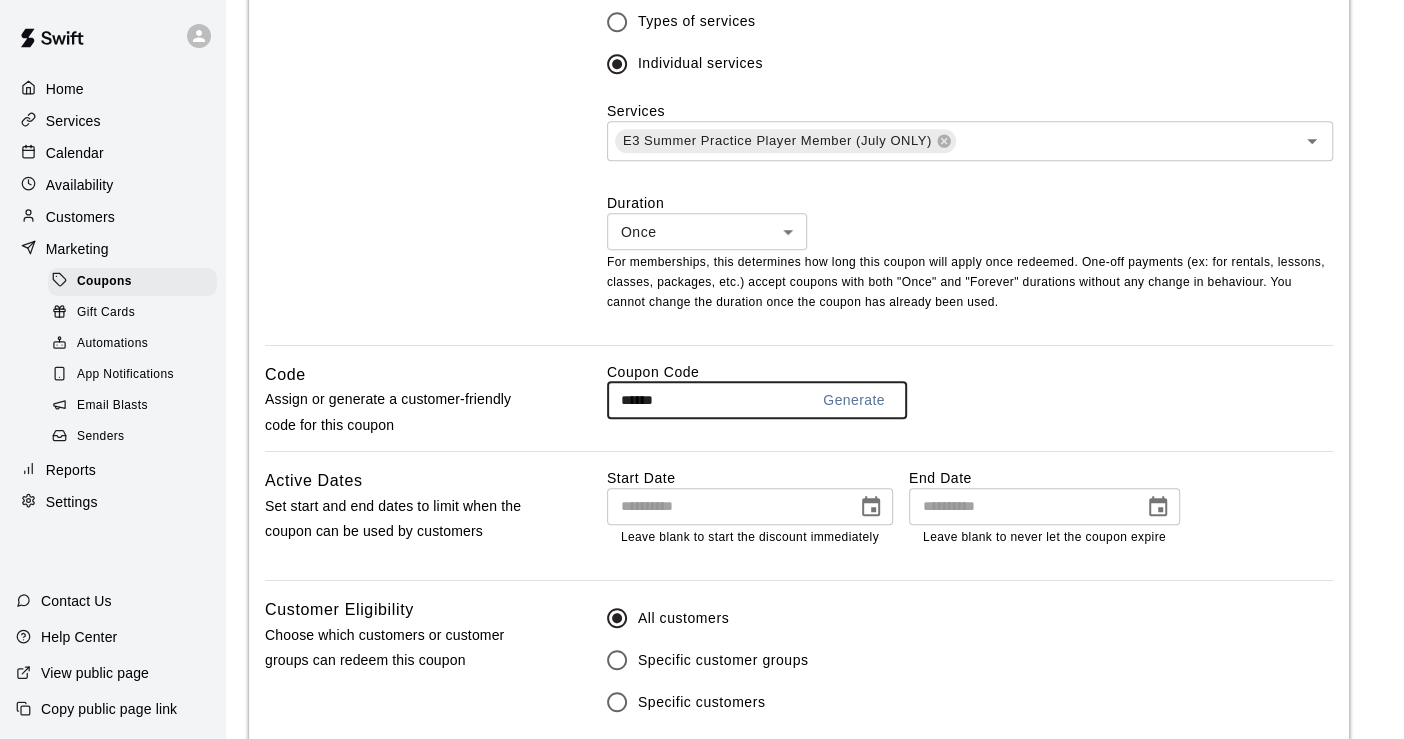 scroll, scrollTop: 777, scrollLeft: 0, axis: vertical 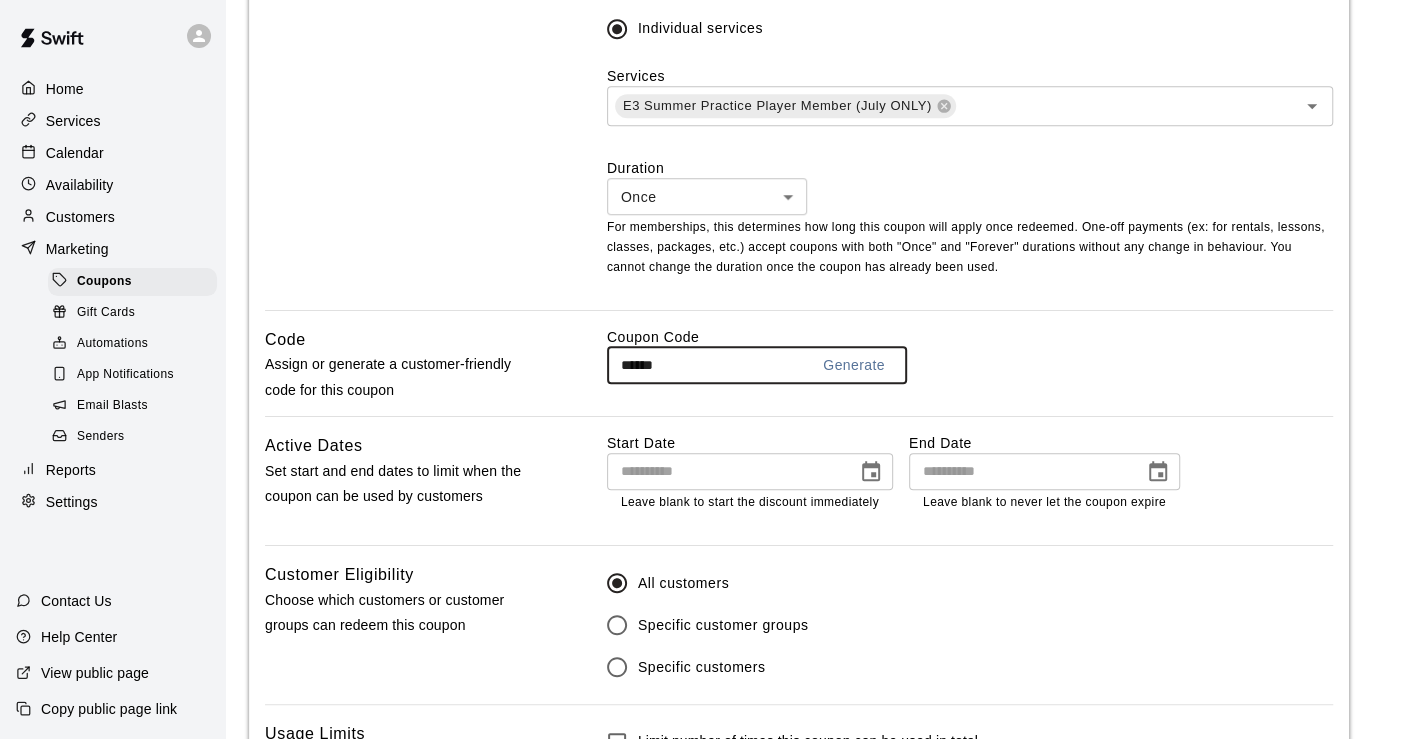 type on "******" 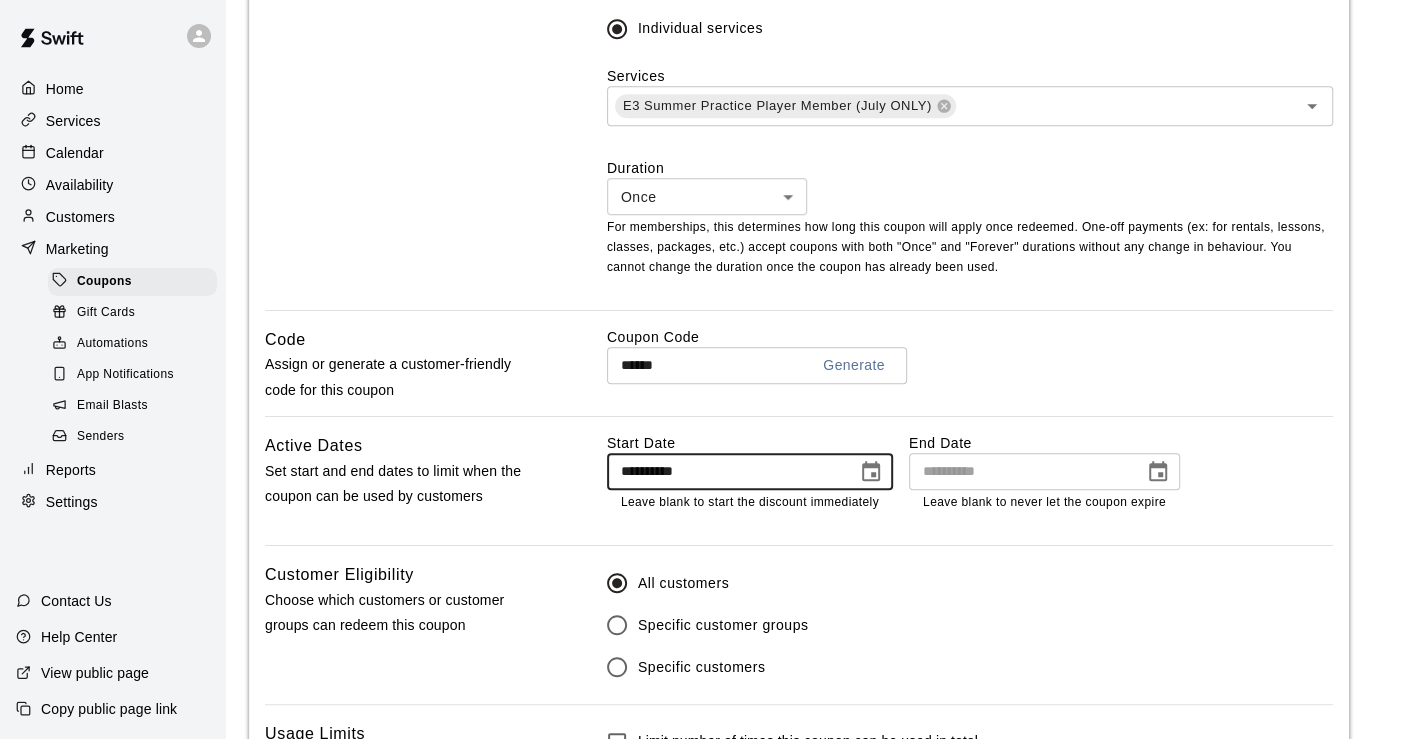 click on "**********" at bounding box center (725, 471) 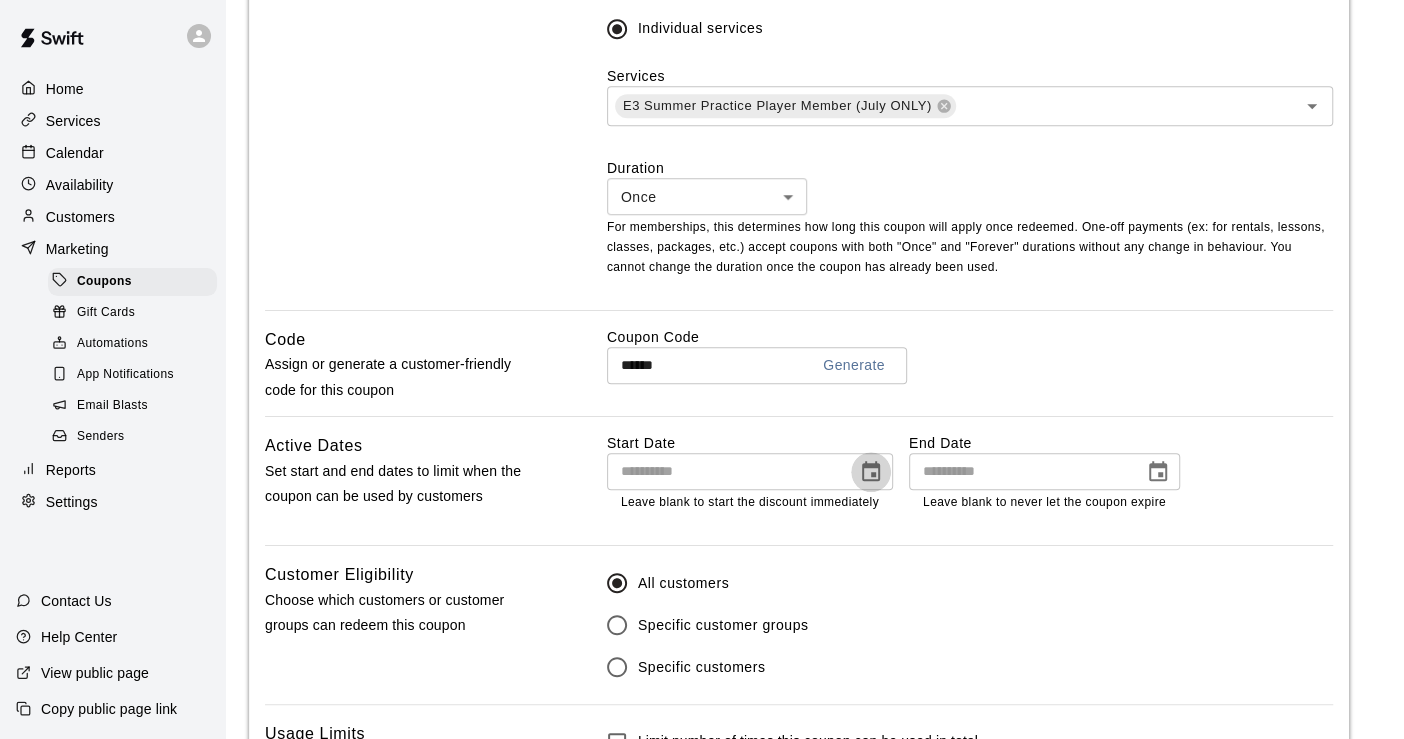click 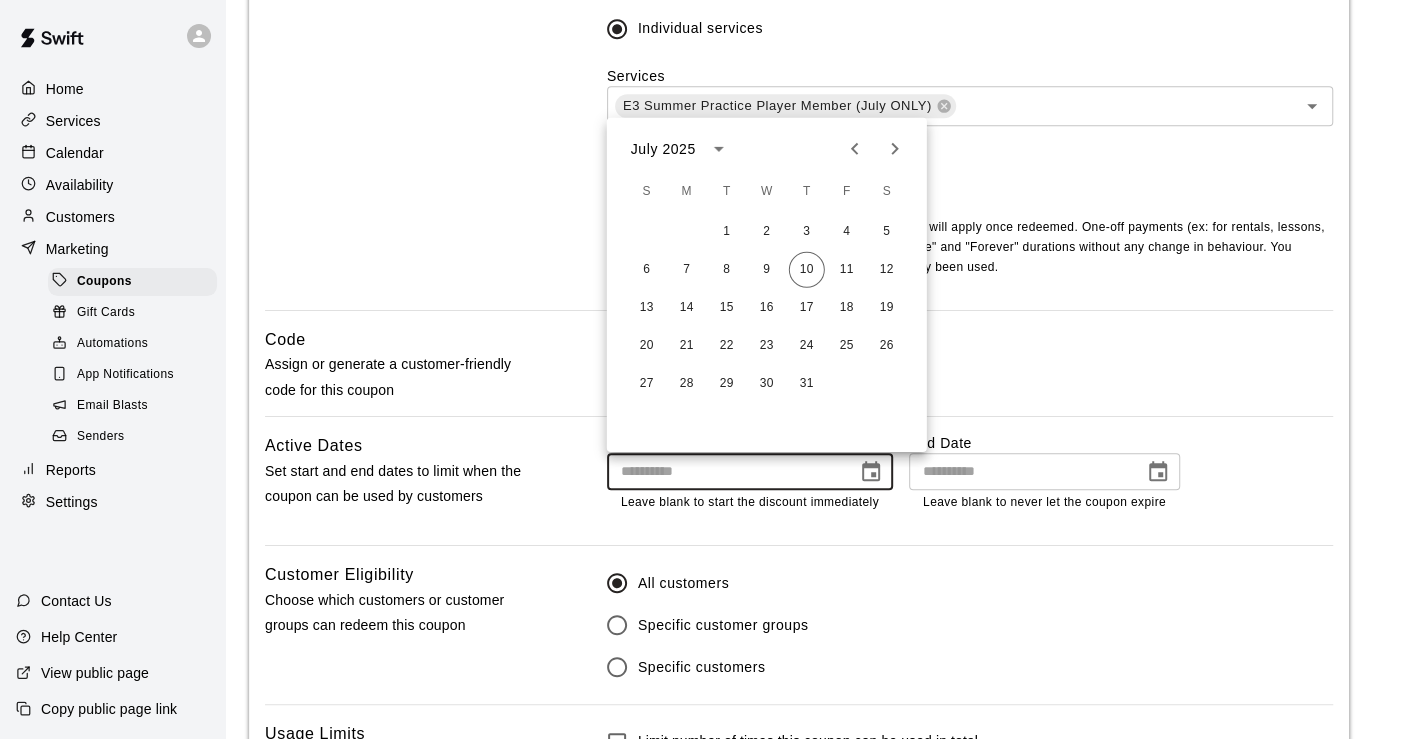 click on "[TYPE] [PERCENTAGE] [AMOUNT] [AMOUNT] $ ​ [EVENT] Types of services [EVENT] services [EVENT] [EVENT] [EVENT] [EVENT] [EVENT] ([MONTH] ONLY) ​ [DURATION] **** ​ For [EVENT], this determines how long this coupon will apply once redeemed. [DURATION] ([EVENT], [EVENT], [EVENT], [EVENT], [EVENT], etc.) accept coupons with both "[DURATION]" and "[DURATION]" [DURATION] without any change in behaviour. You cannot change the duration once the coupon has already been used." at bounding box center [970, 39] 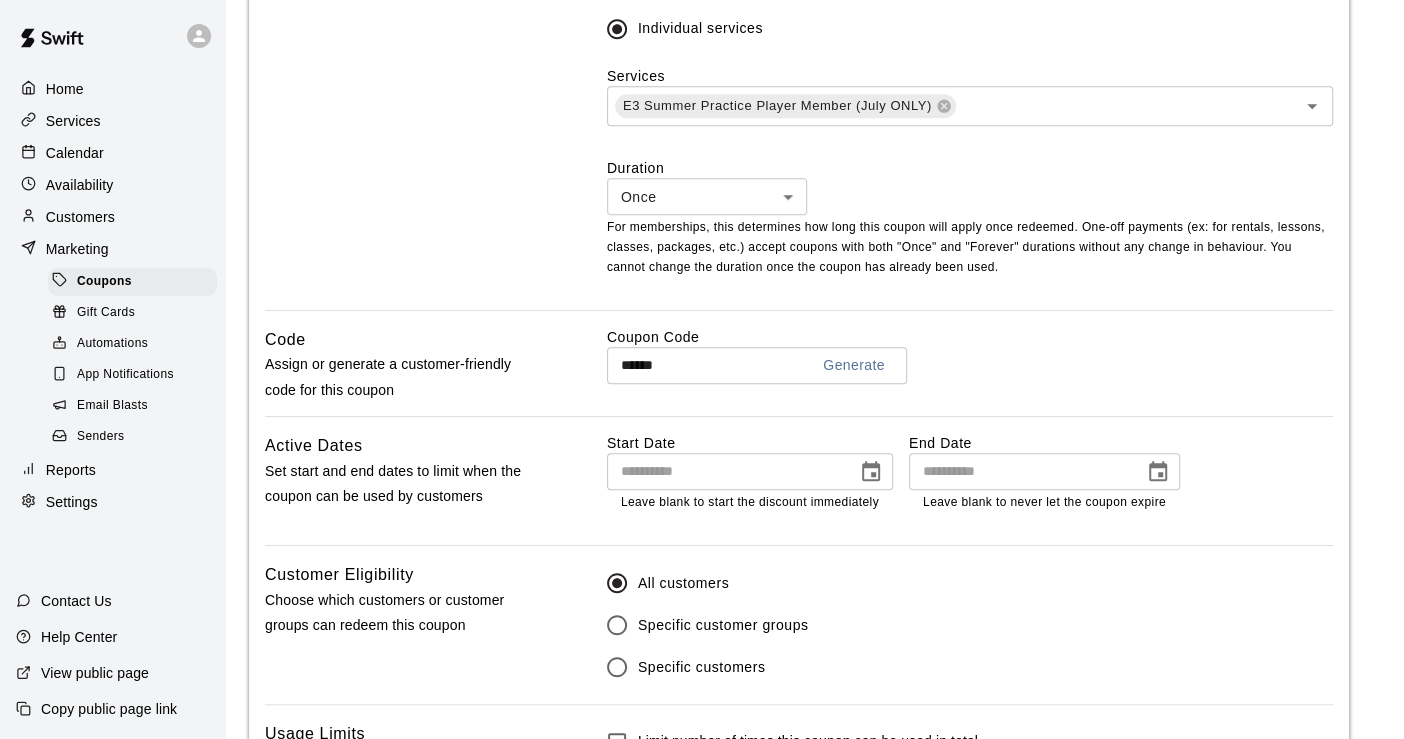 click 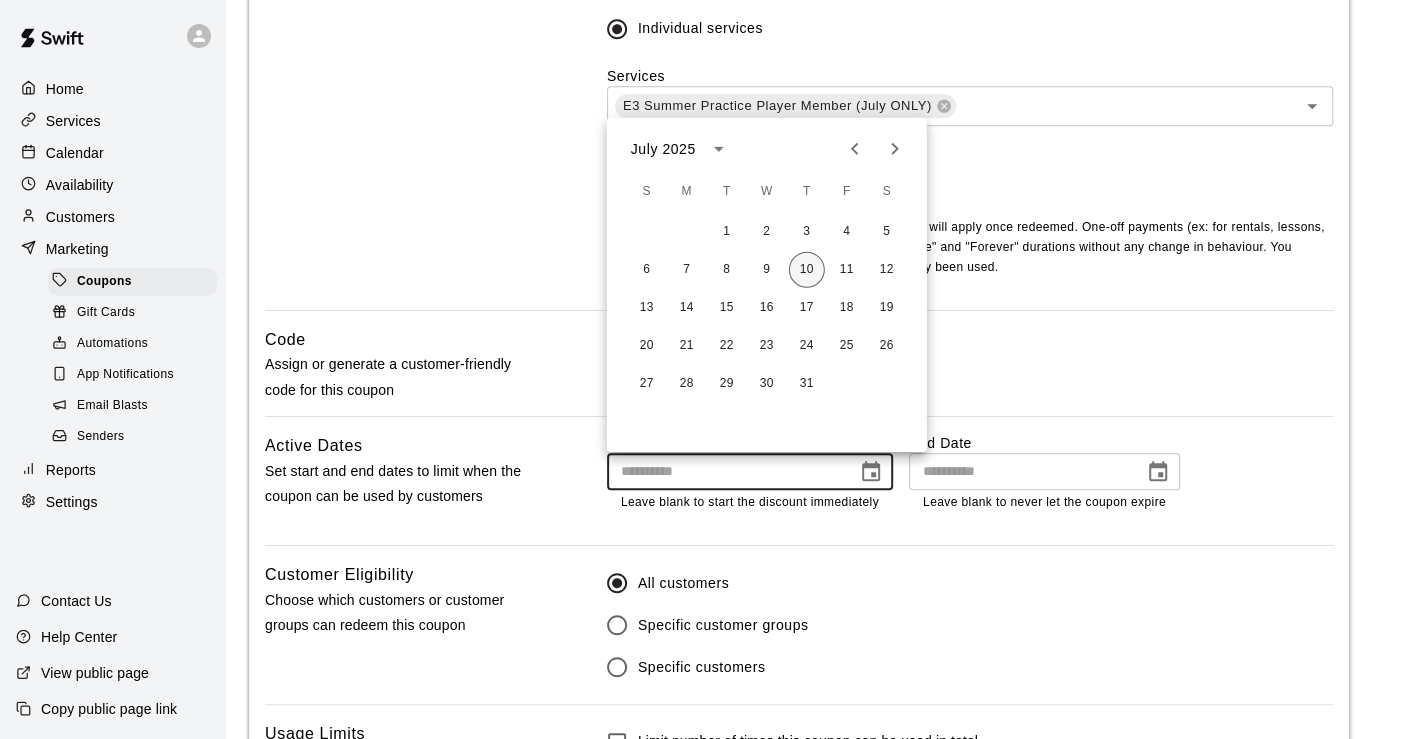 click on "10" at bounding box center (807, 270) 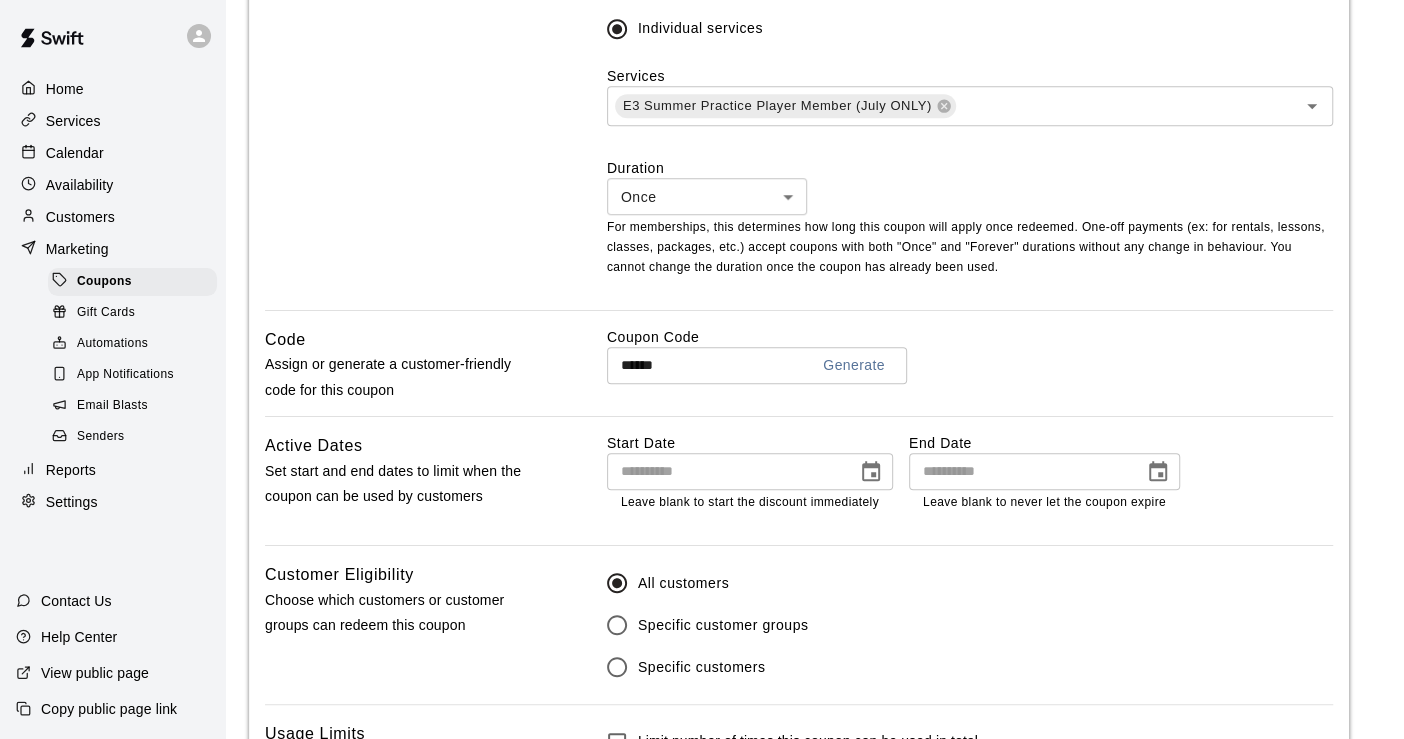 type on "**********" 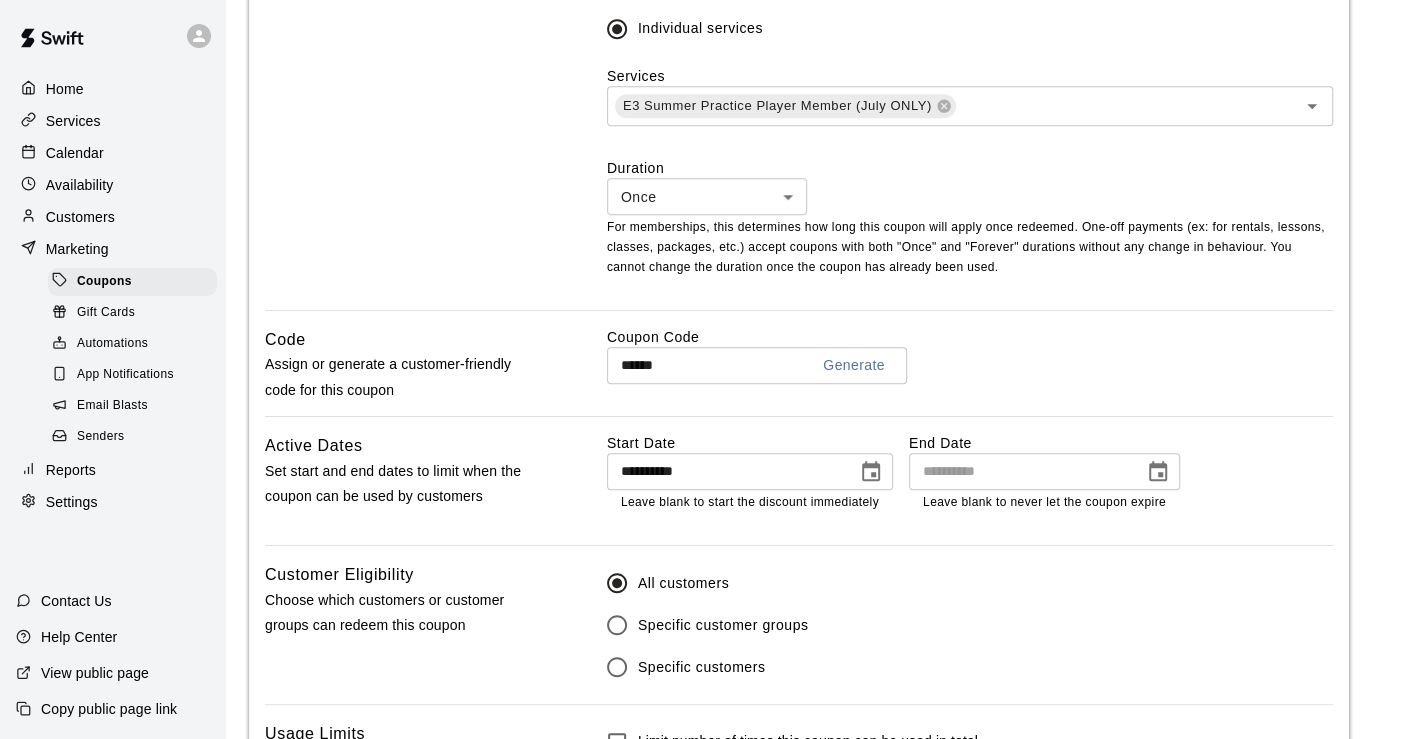 type on "**********" 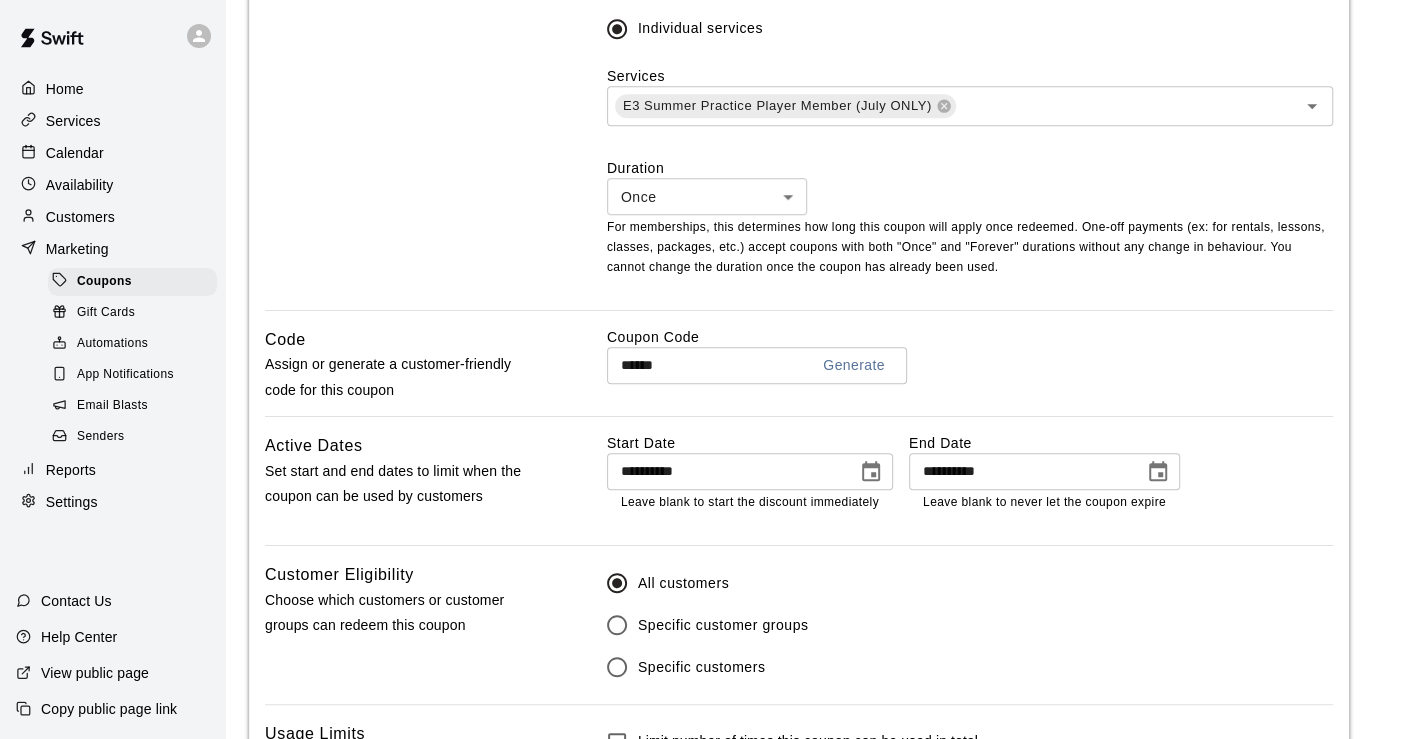 click on "**********" at bounding box center (1019, 471) 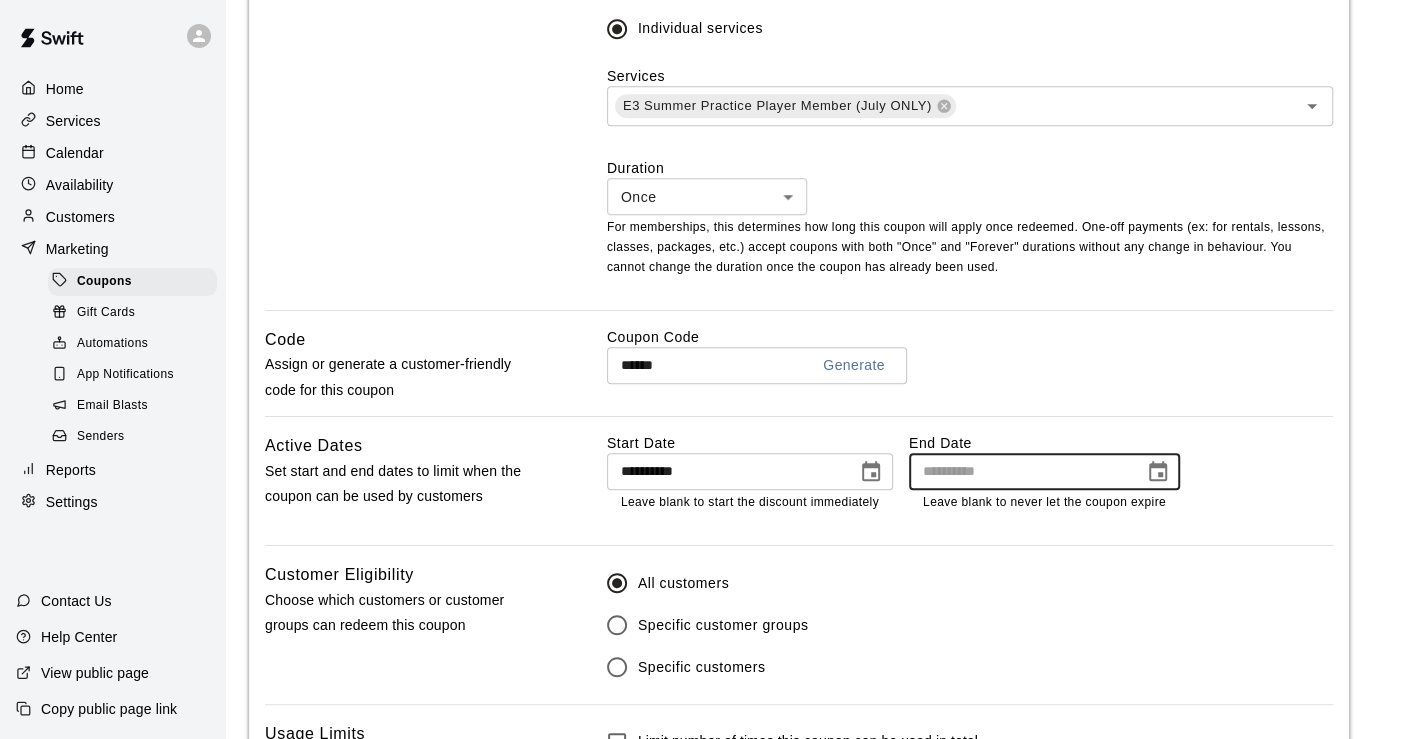 click 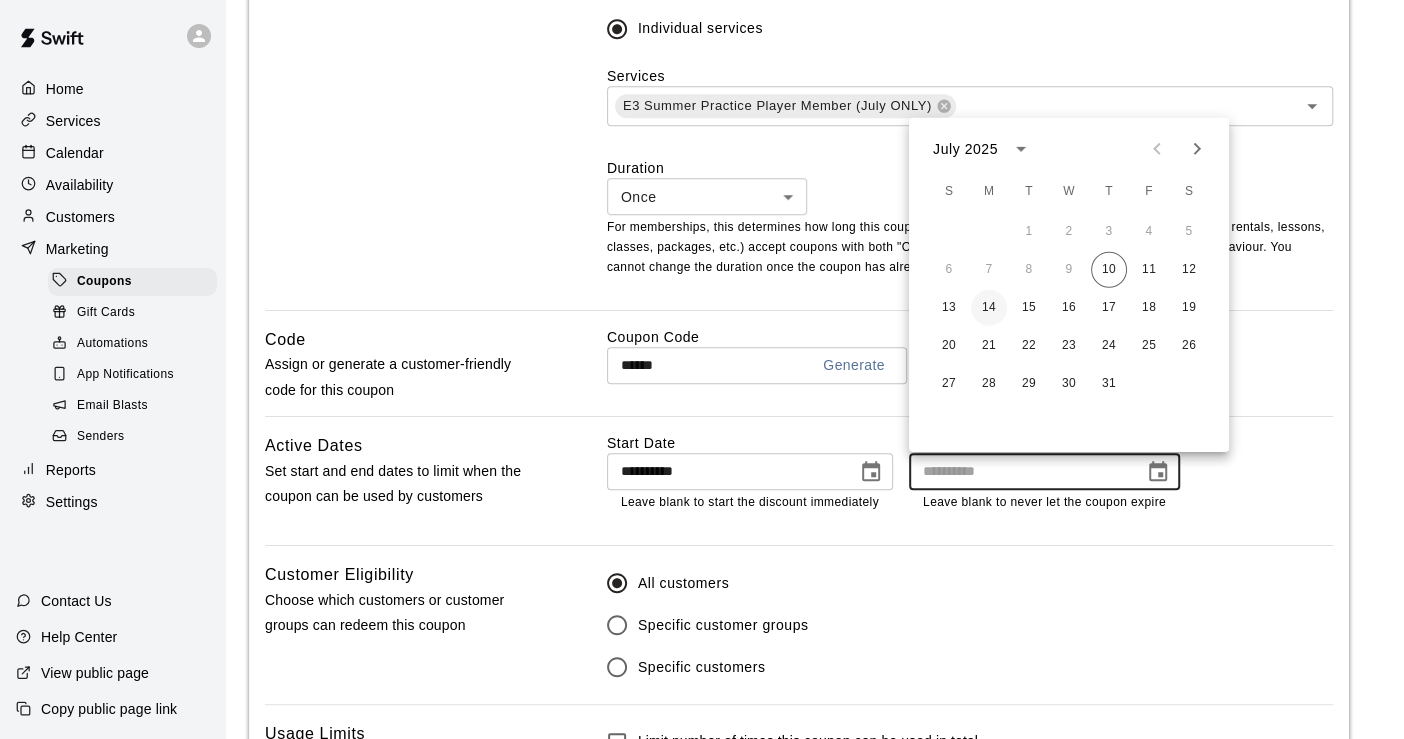 click on "14" at bounding box center [989, 308] 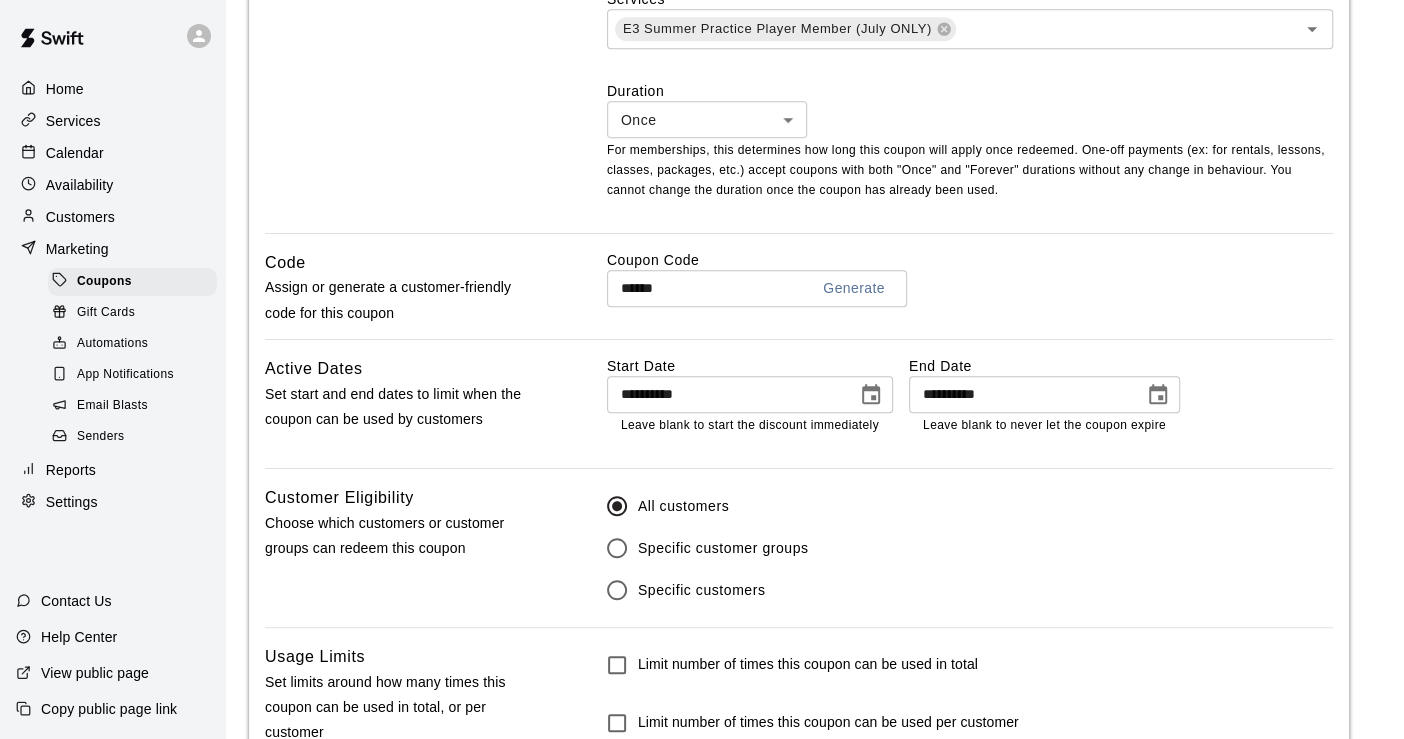 scroll, scrollTop: 888, scrollLeft: 0, axis: vertical 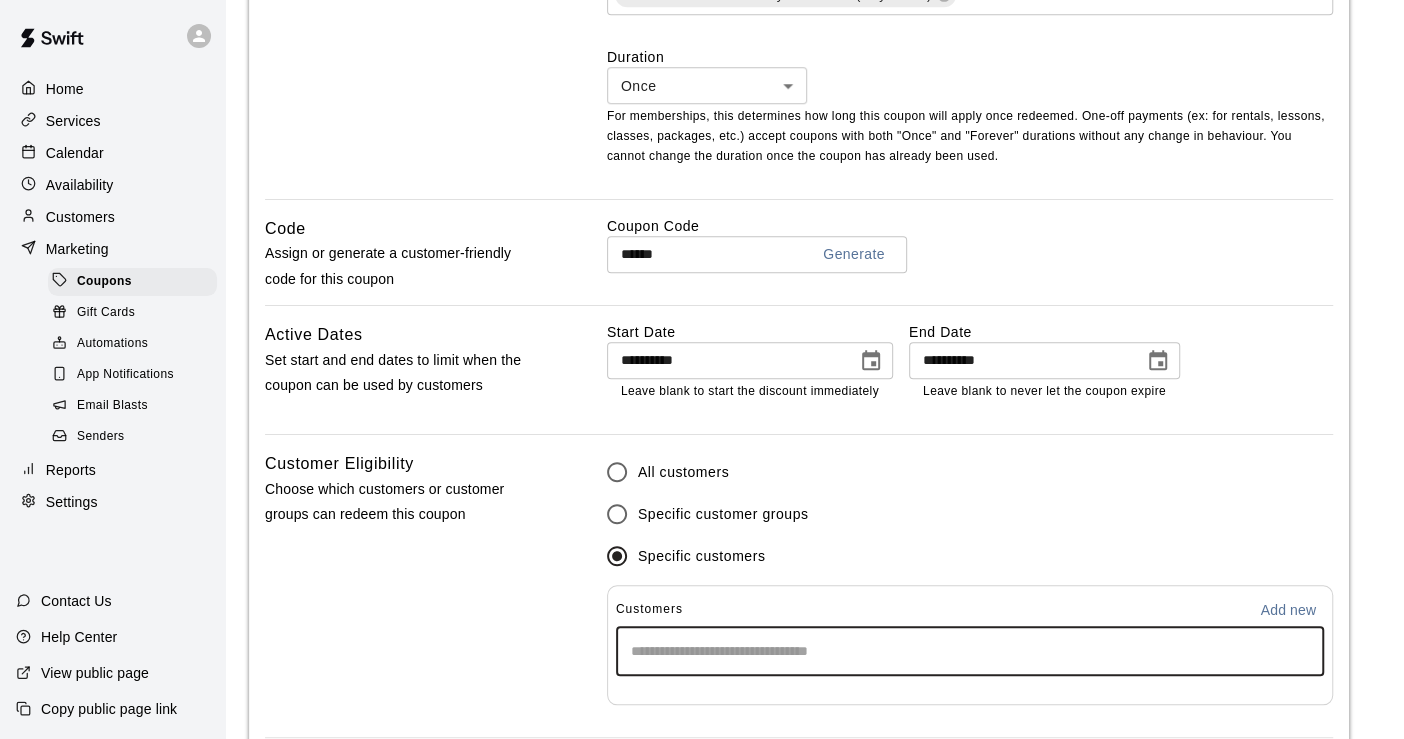 click at bounding box center (970, 651) 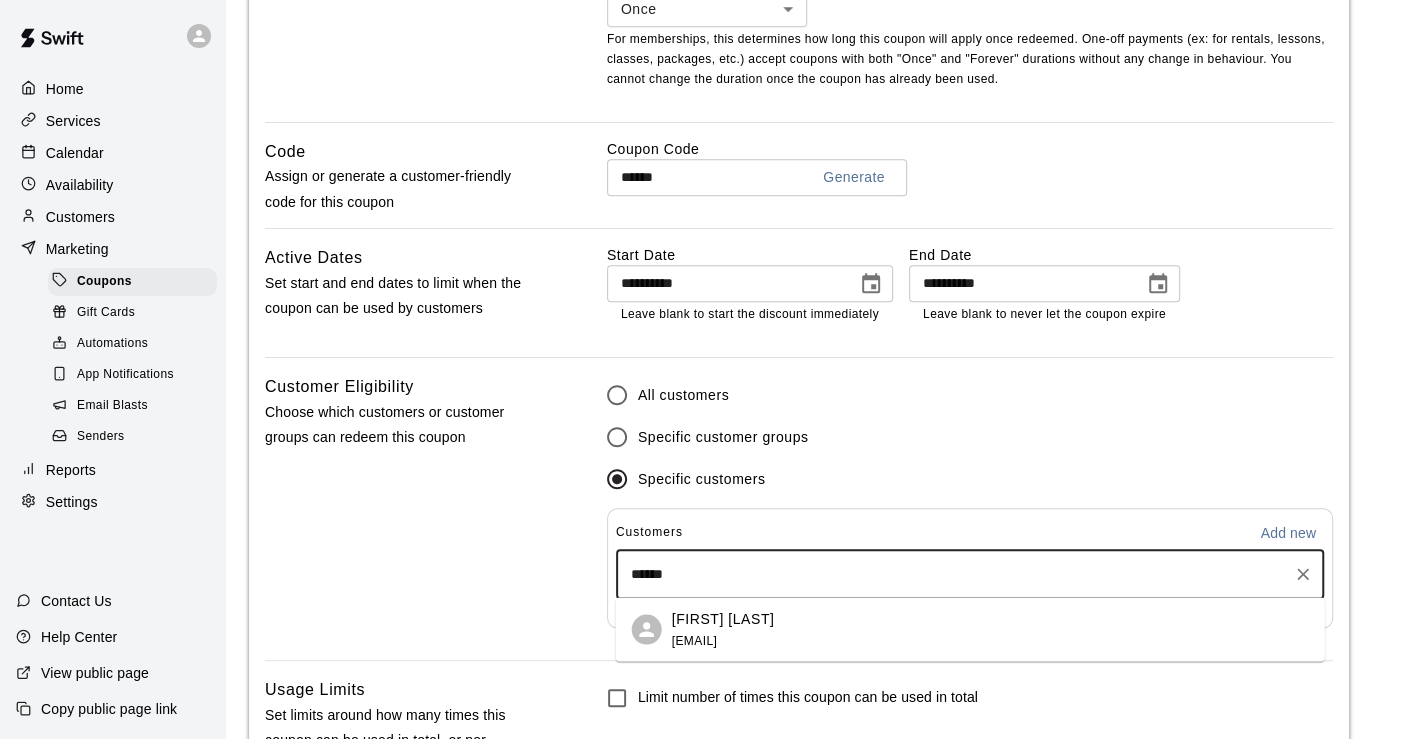 scroll, scrollTop: 1000, scrollLeft: 0, axis: vertical 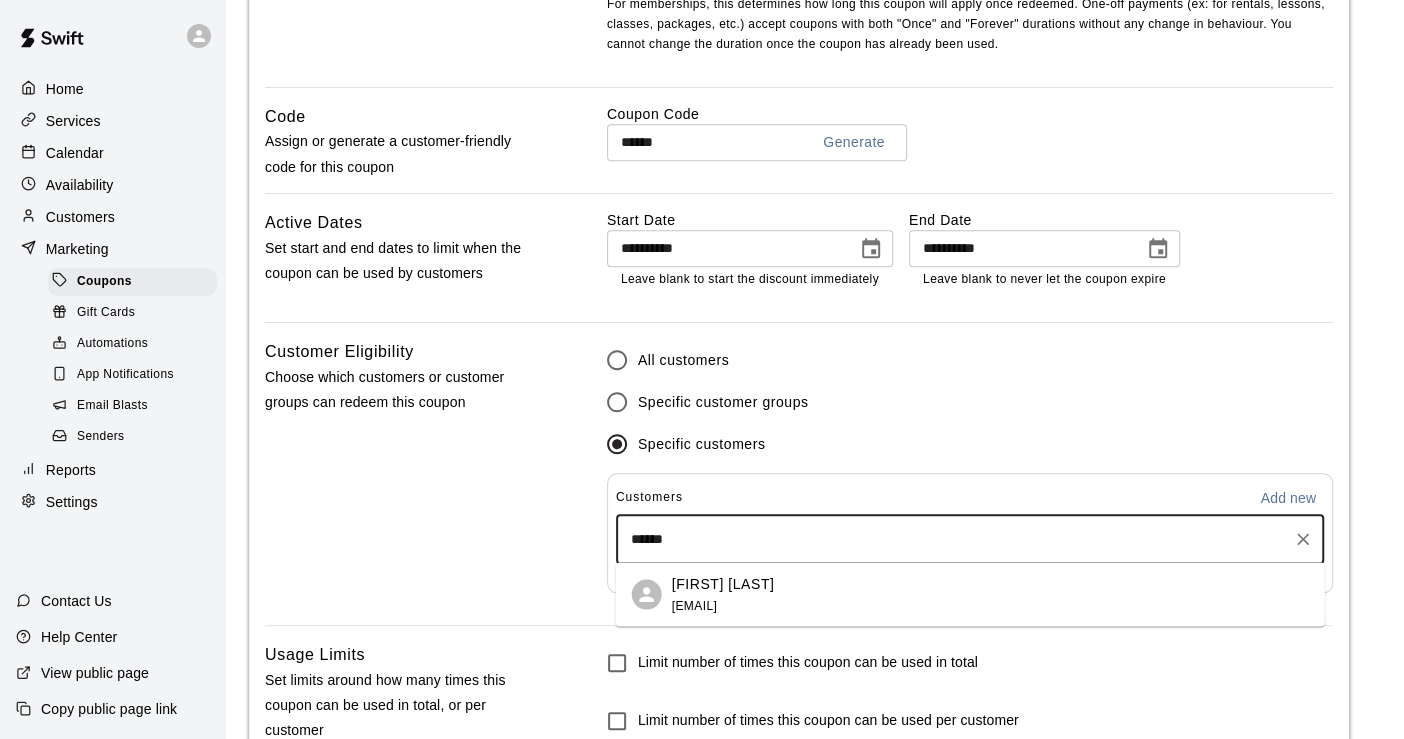 drag, startPoint x: 771, startPoint y: 544, endPoint x: 614, endPoint y: 542, distance: 157.01274 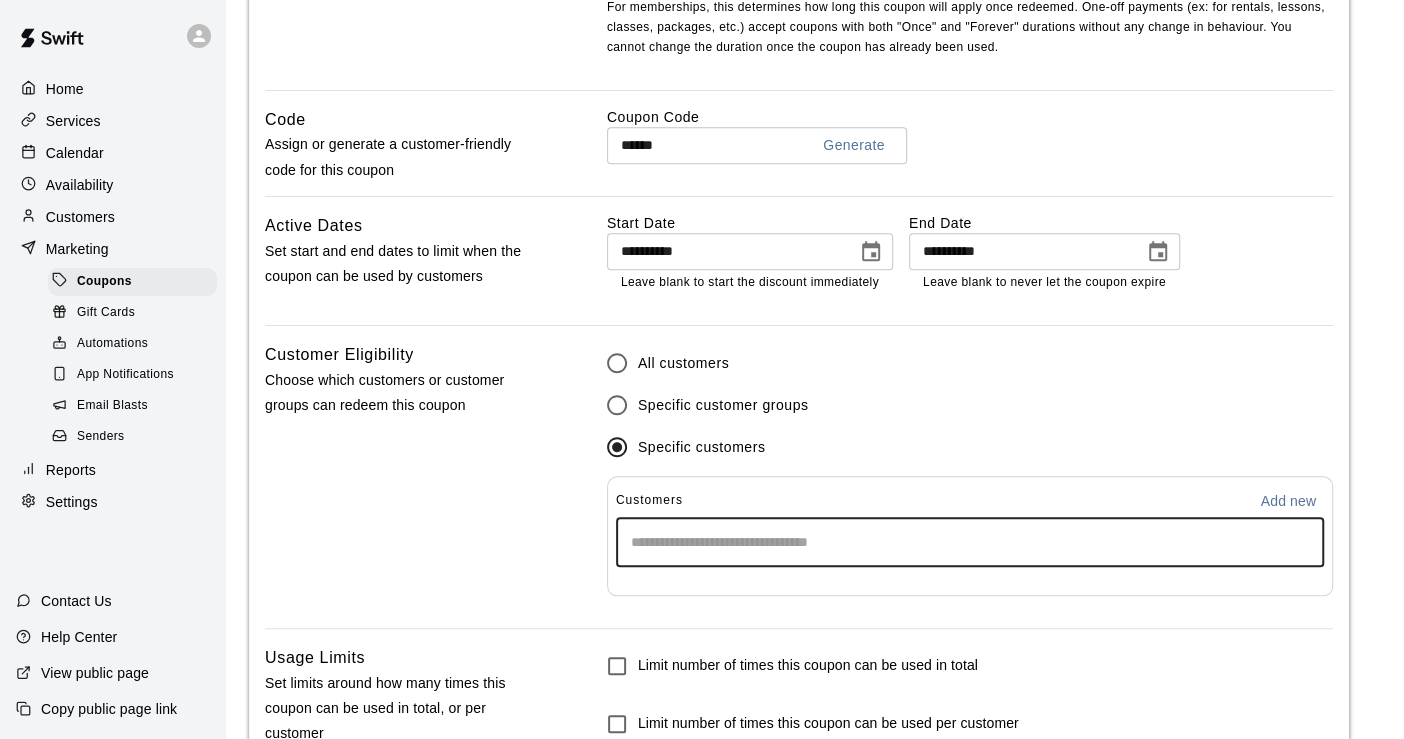 drag, startPoint x: 701, startPoint y: 542, endPoint x: 711, endPoint y: 547, distance: 11.18034 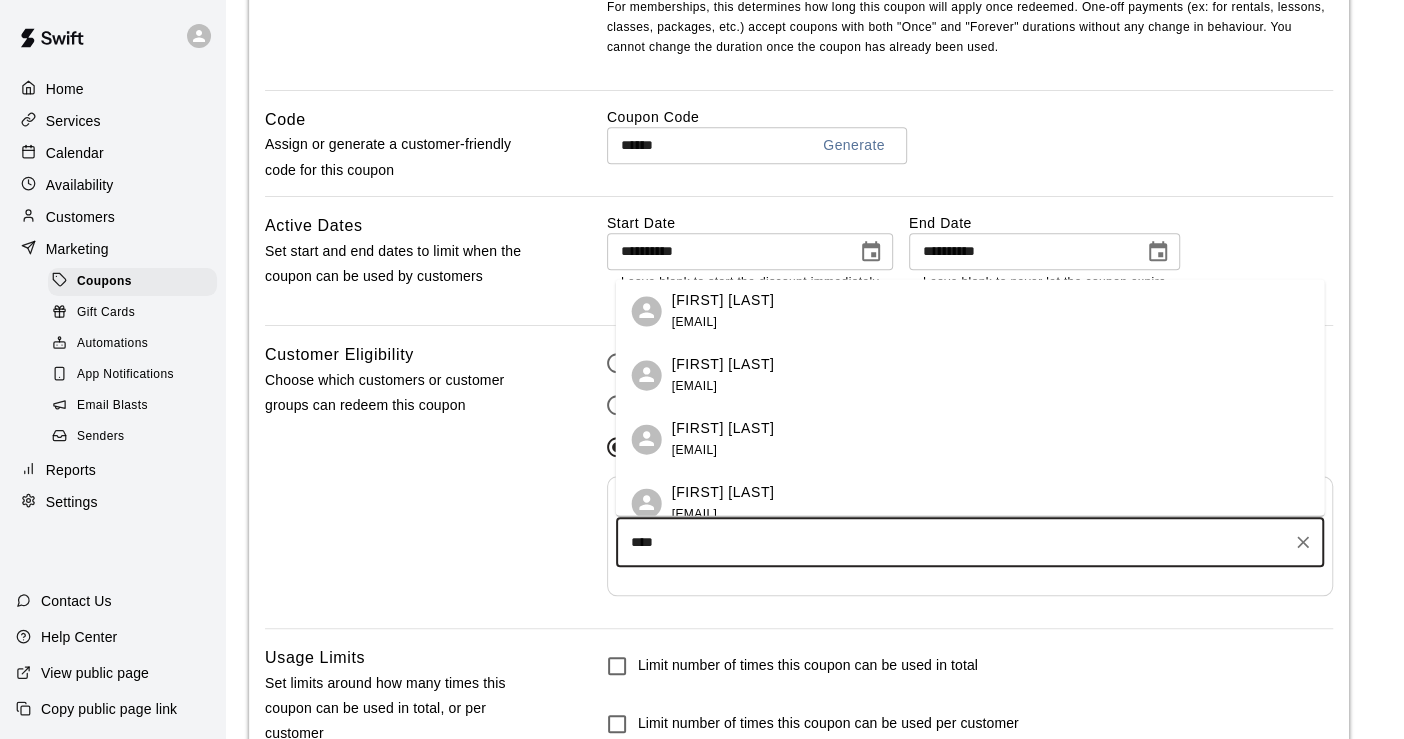 type on "*****" 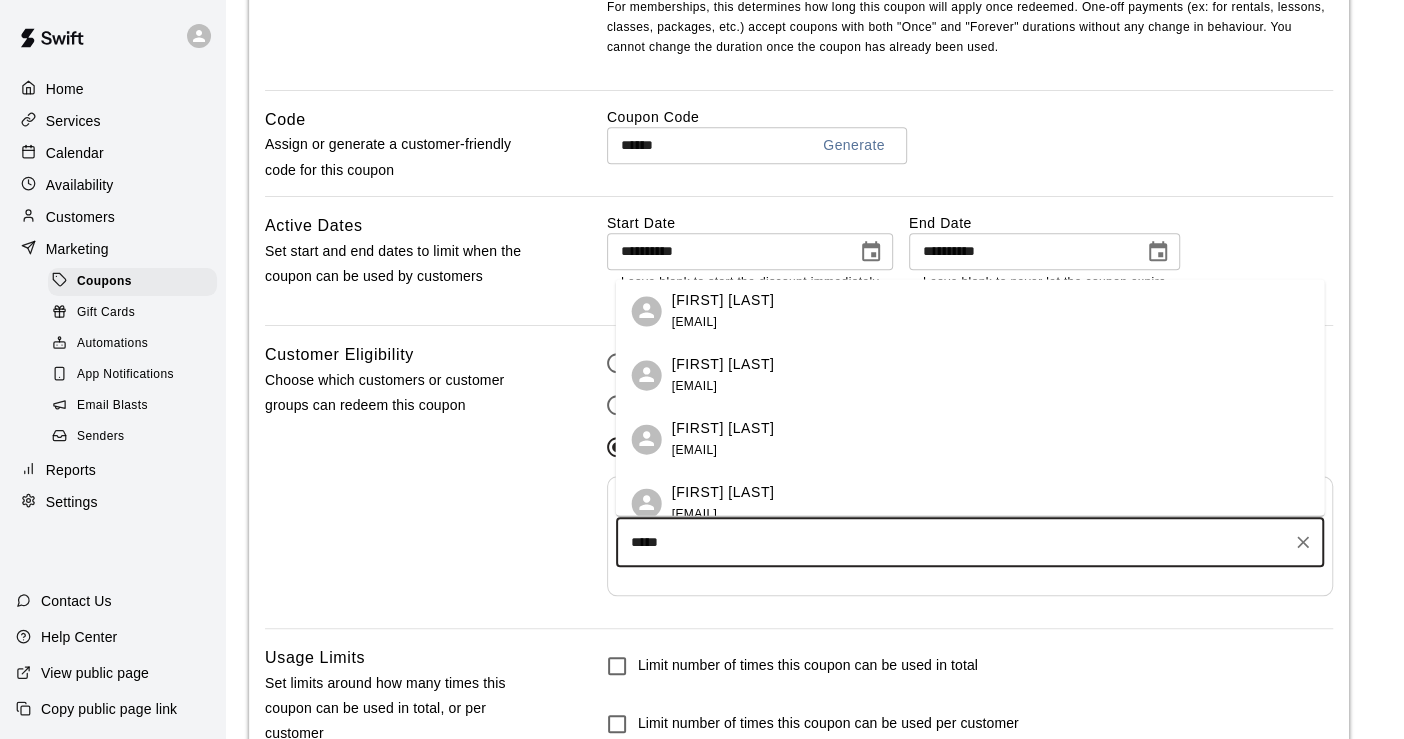 click on "[FIRST] [LAST]" at bounding box center (723, 299) 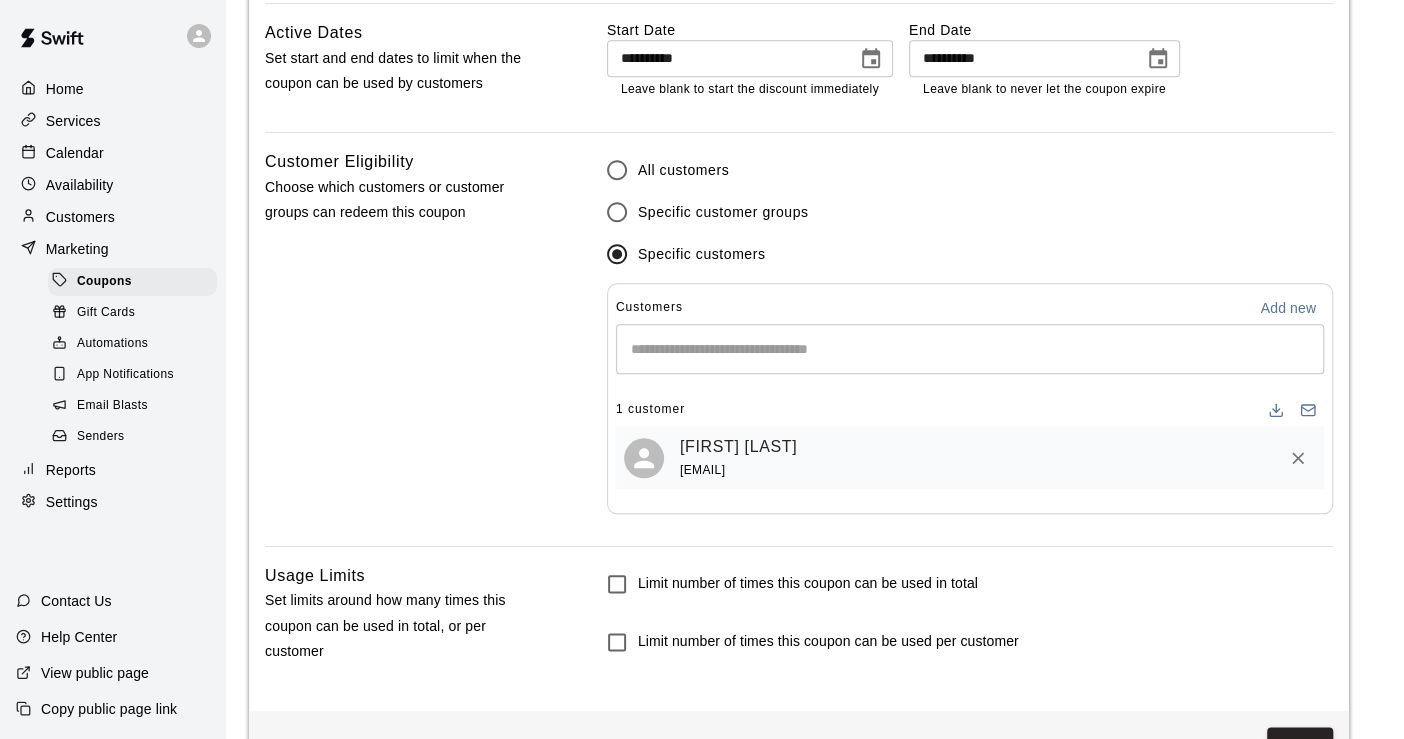 scroll, scrollTop: 1220, scrollLeft: 0, axis: vertical 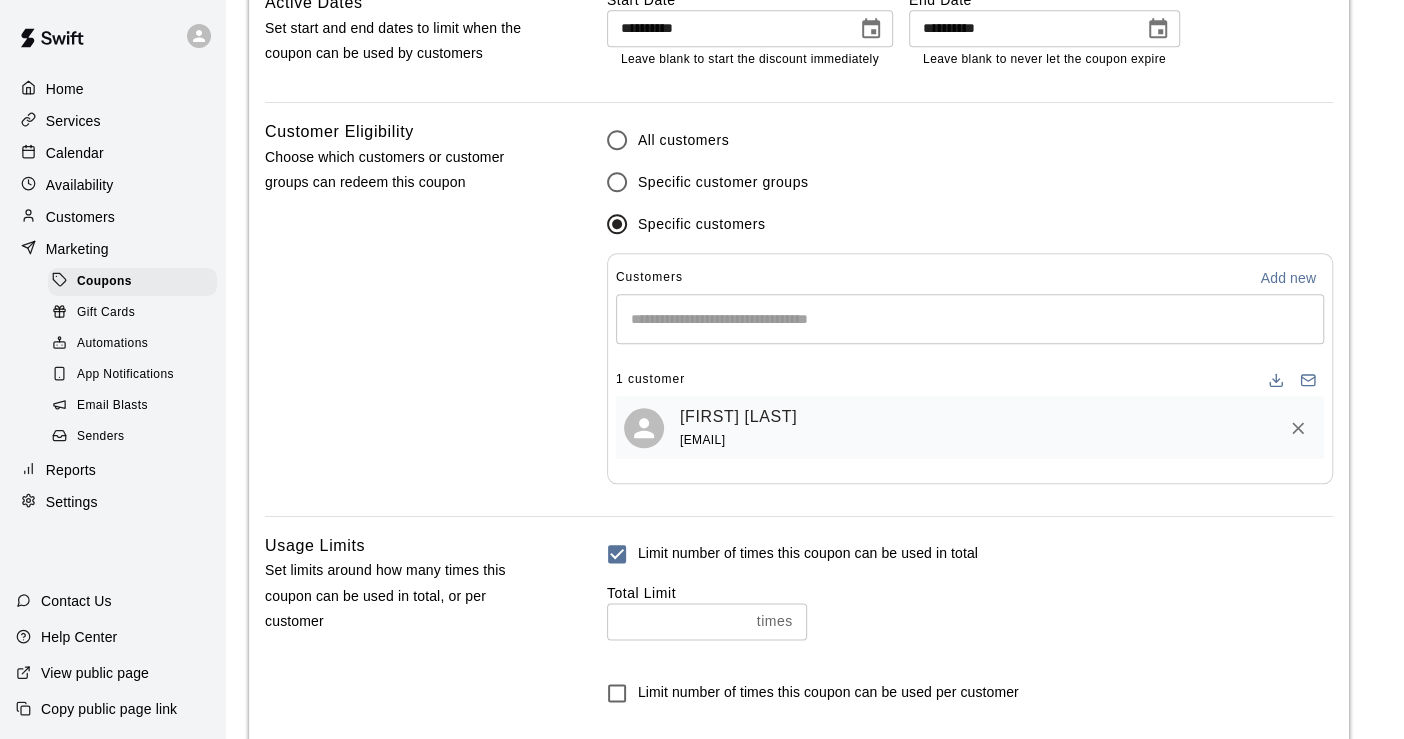 click at bounding box center [678, 621] 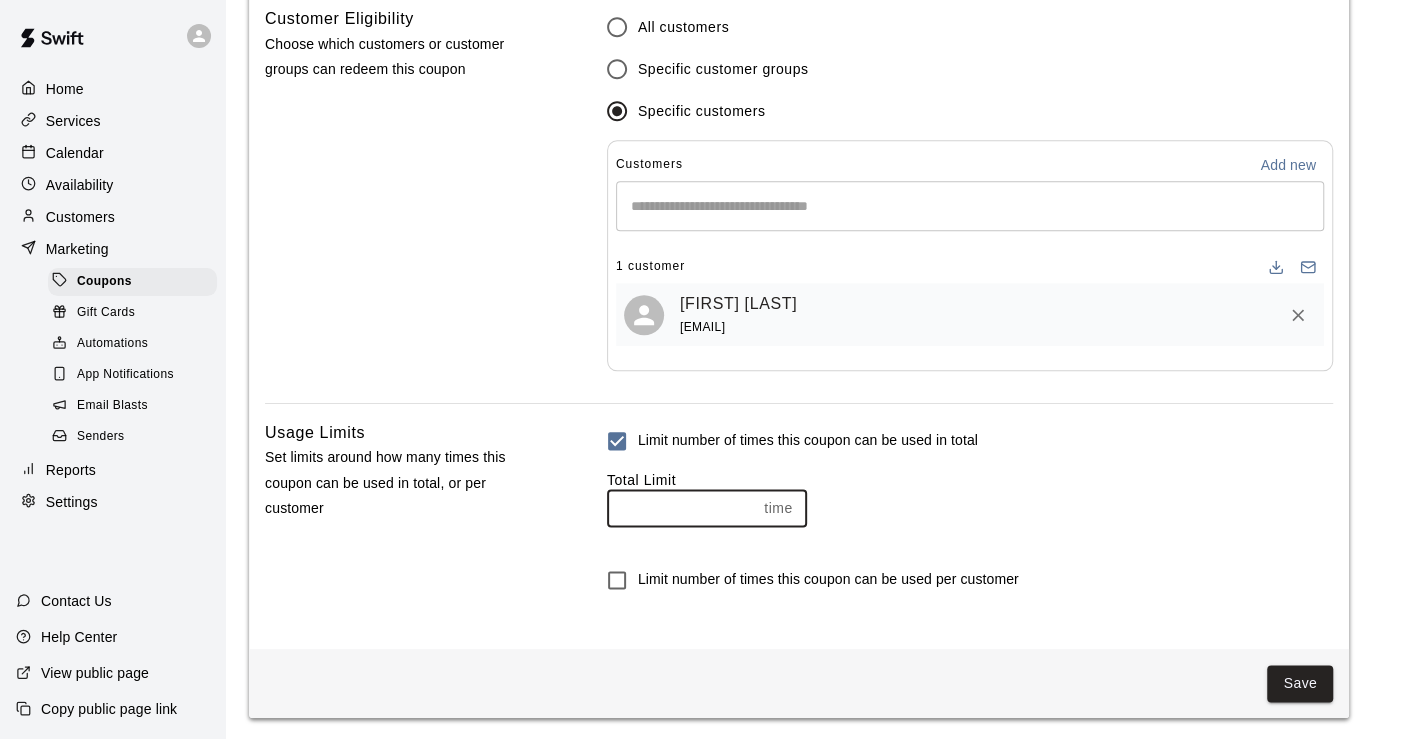 scroll, scrollTop: 1337, scrollLeft: 0, axis: vertical 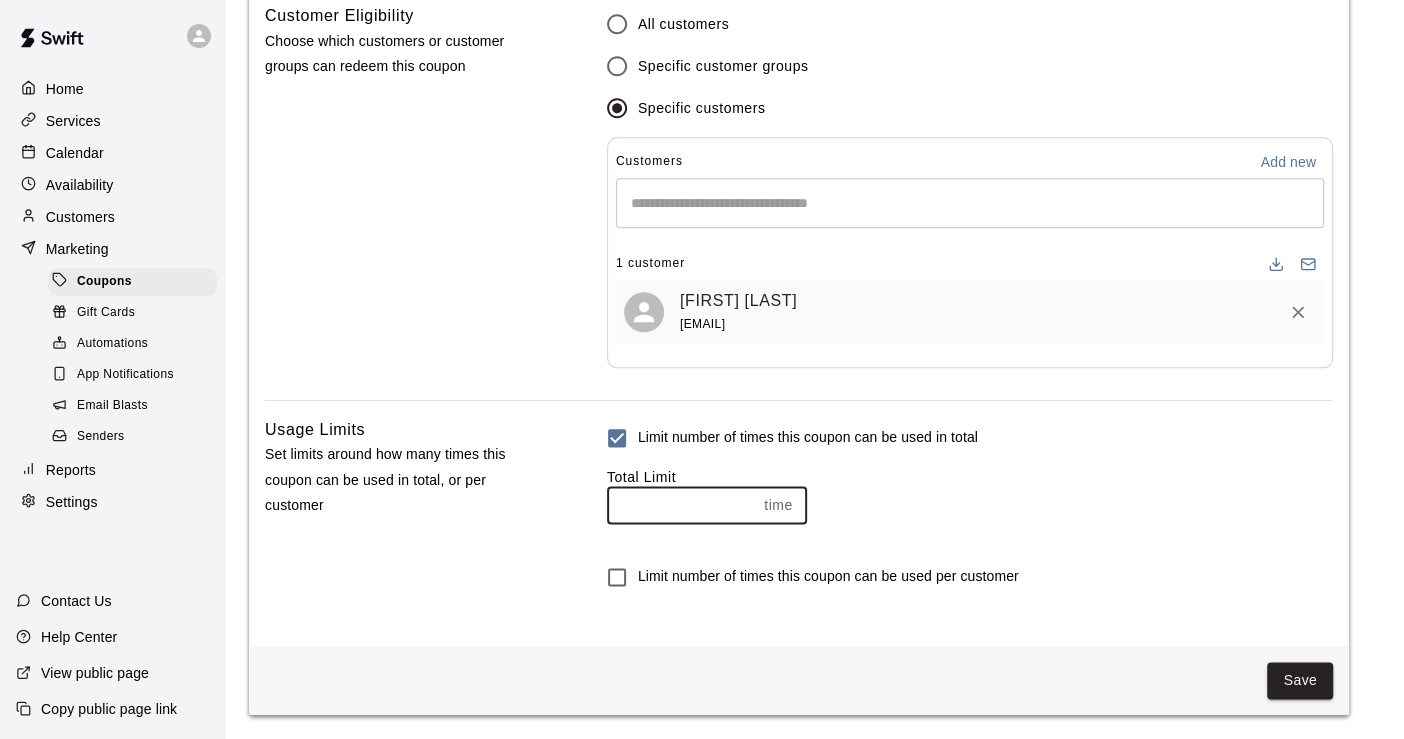 type on "*" 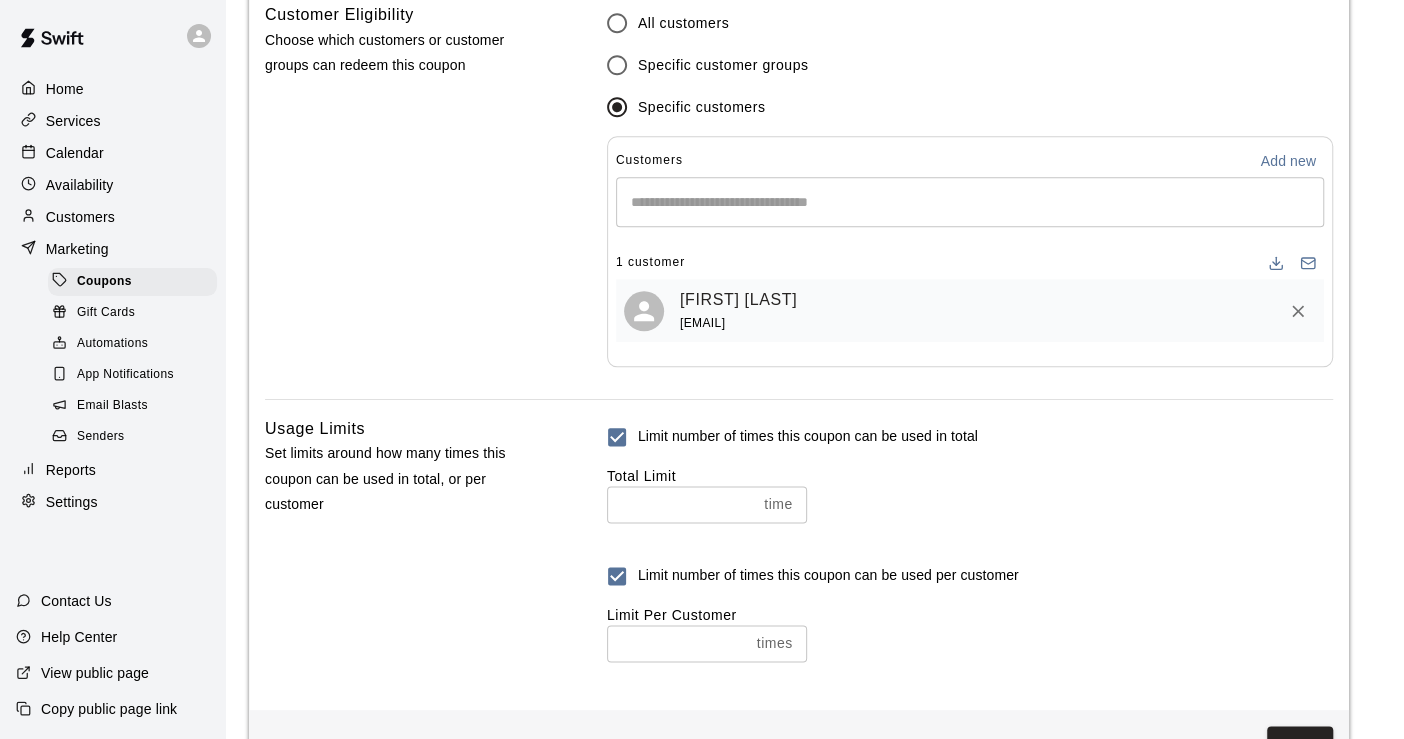 click at bounding box center (678, 643) 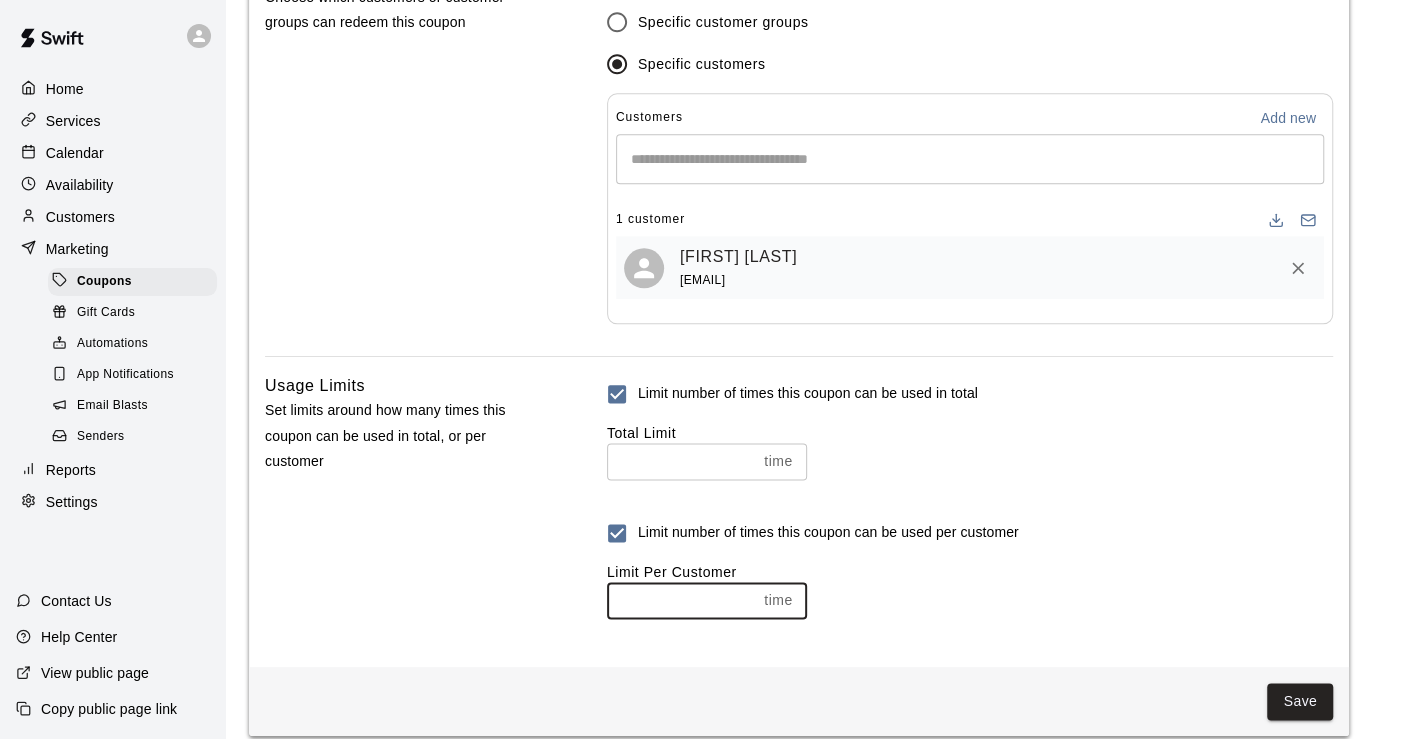 scroll, scrollTop: 1404, scrollLeft: 0, axis: vertical 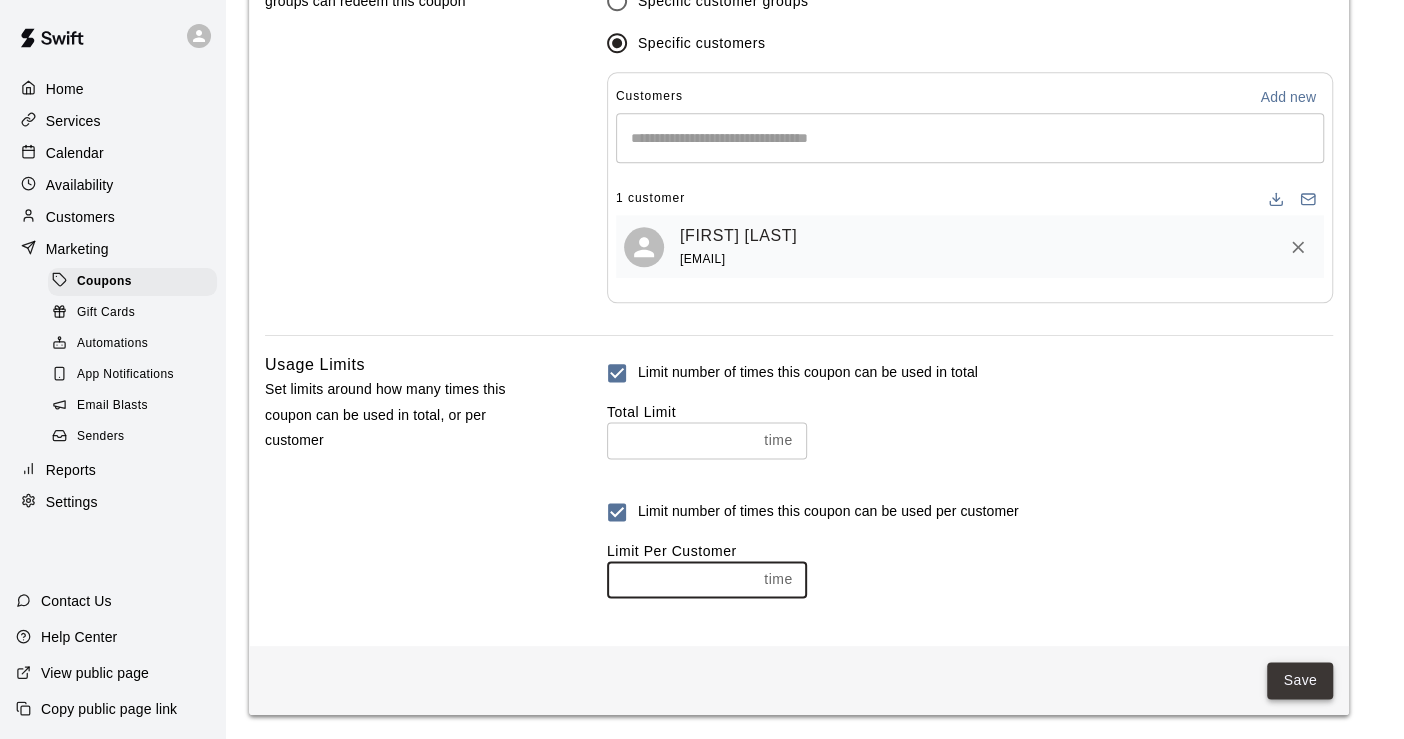 type on "*" 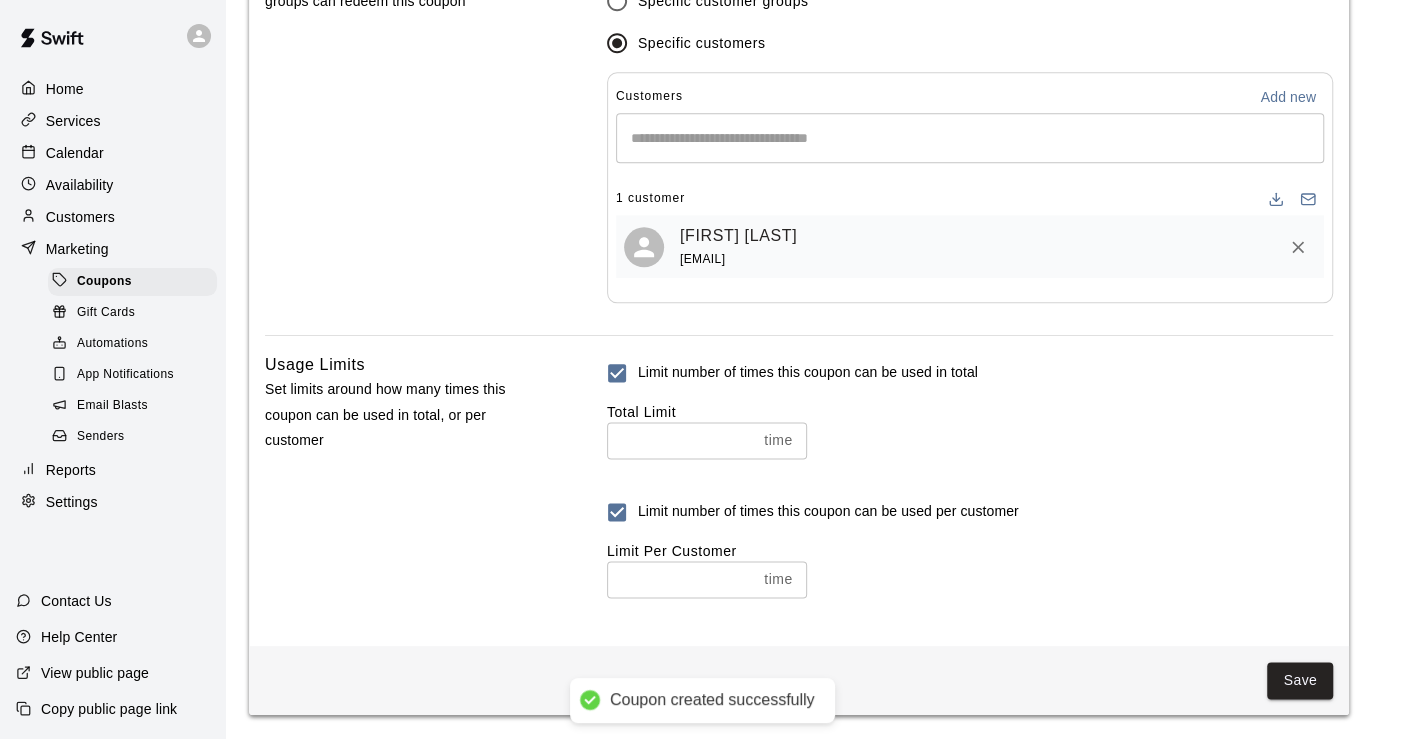 scroll, scrollTop: 0, scrollLeft: 0, axis: both 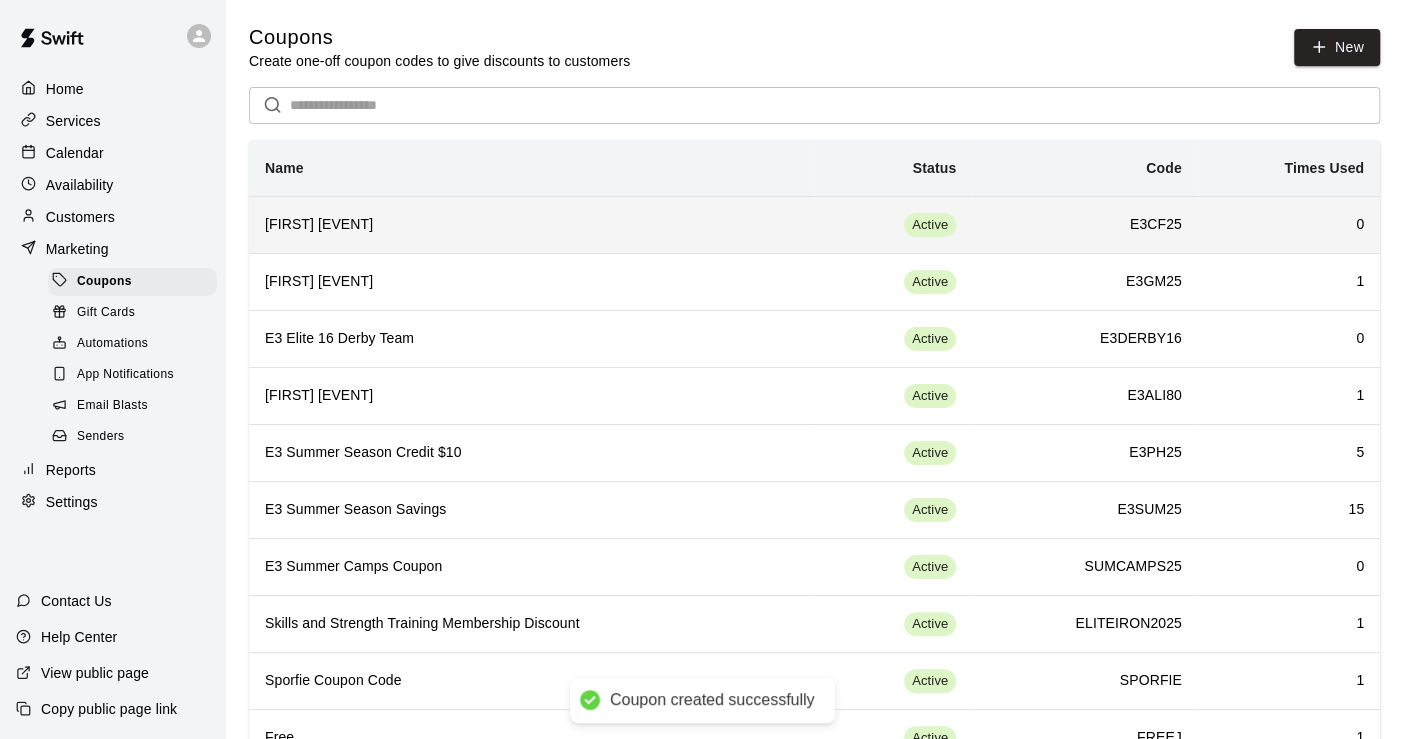 click on "[FIRST] [EVENT]" at bounding box center [531, 225] 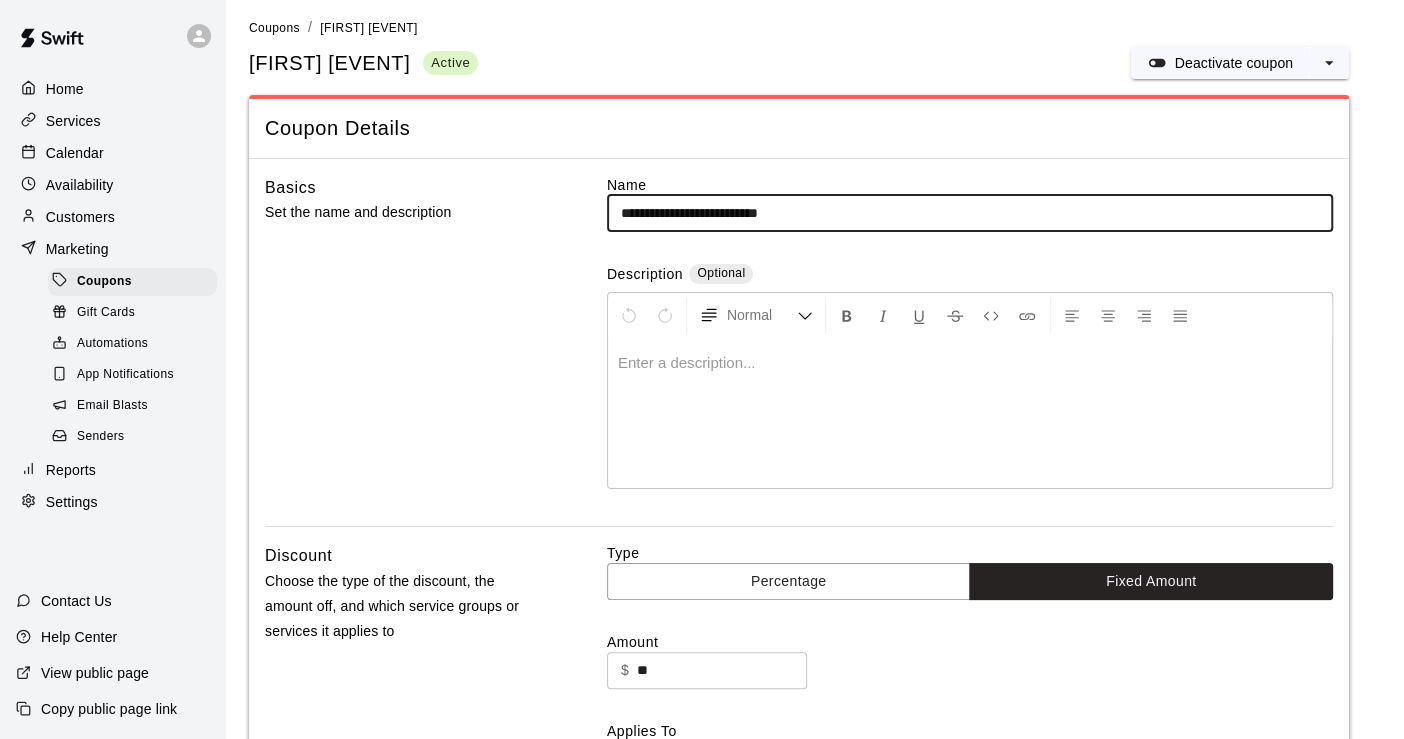 scroll, scrollTop: 0, scrollLeft: 0, axis: both 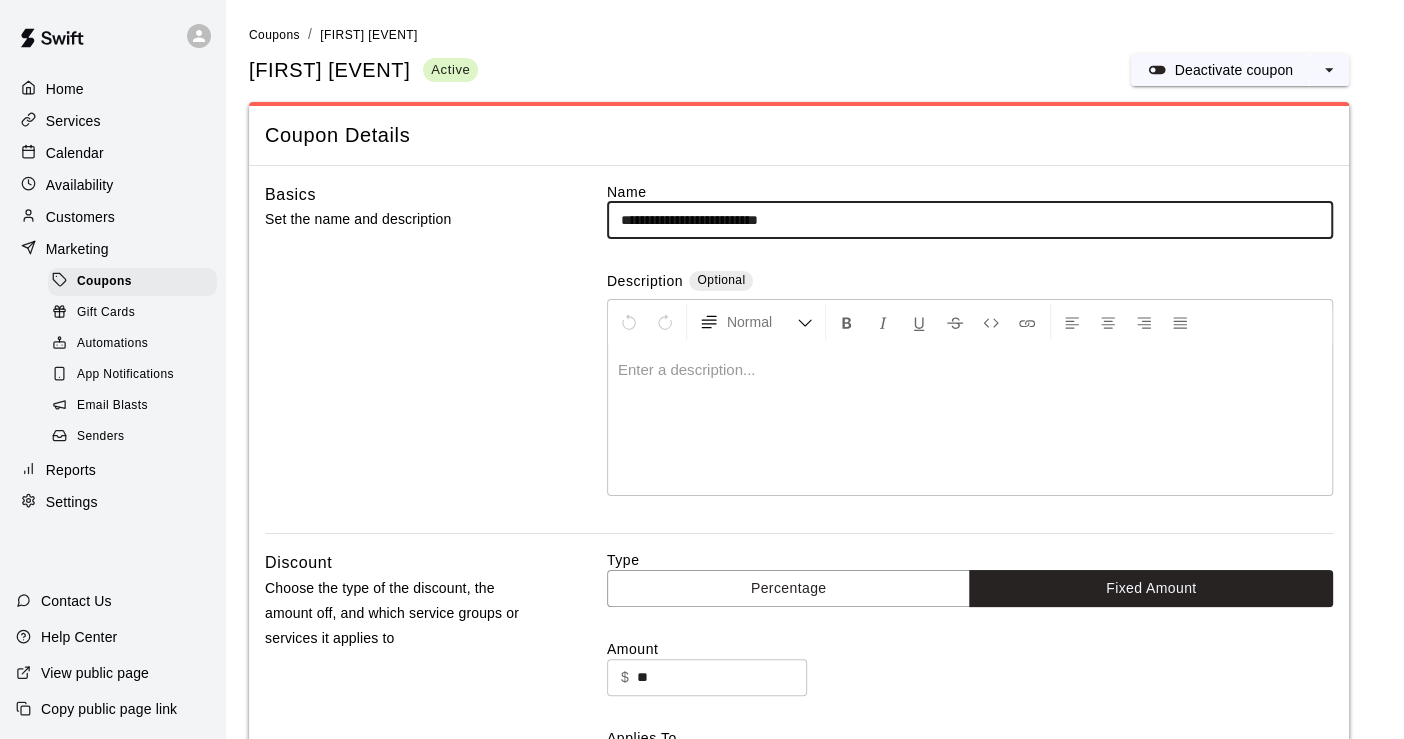 click on "Basics Set the name and description" at bounding box center [404, 358] 